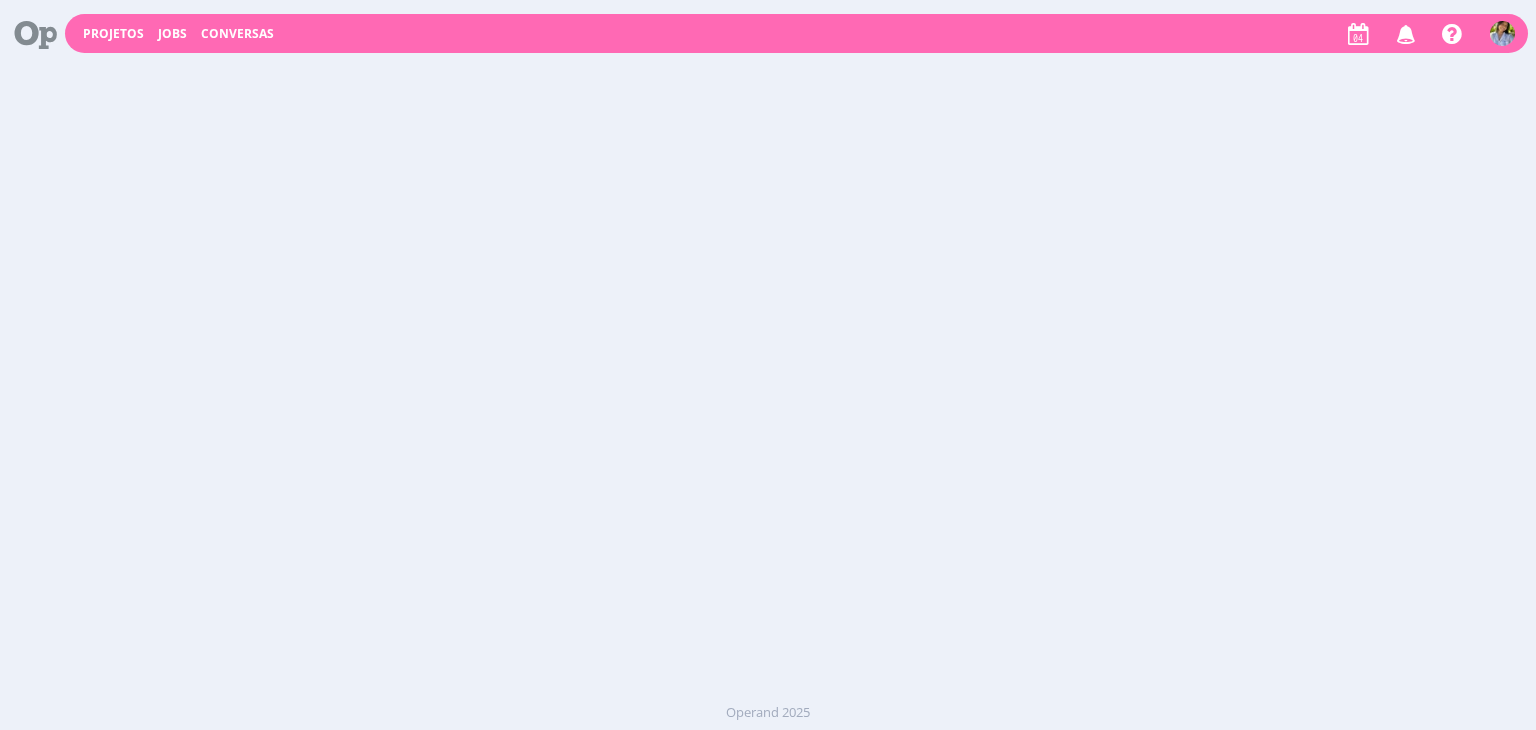 scroll, scrollTop: 0, scrollLeft: 0, axis: both 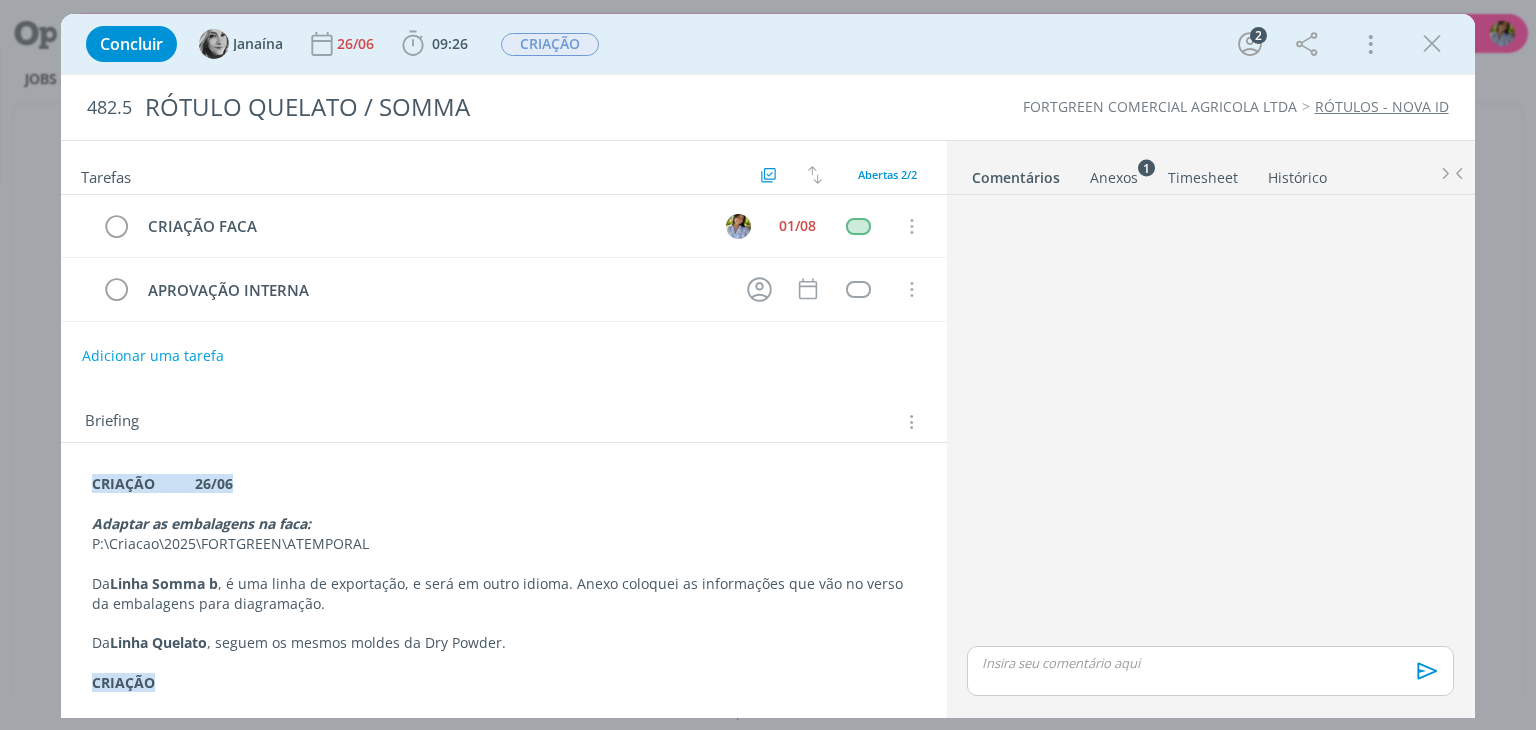 click on "Projetos
Jobs
Conversas
Notificações
Central de Ajuda
Área de Membros
Implantação orientada Consultoria [PERSON] Meu Perfil
Timesheets
Configurações
Sair
Projetos
Jobs
Conversas
Usuários
Sem responsável 60.628.422 [PERSON] [PERSON] [PERSON] [PERSON] [PERSON] [PERSON] [PERSON] [PERSON] [PERSON] [PERSON] [PERSON] [PERSON] [PERSON] [PERSON] [PERSON] [PERSON] [PERSON] [PERSON] [PERSON] [PERSON] [PERSON] [PERSON]PLANEJAMENTO   DIGITAL   REDAÇÃO   REVISÃO   CRIAÇÃO   ALTERAÇÃO INTERNA   ALTERAÇÃO CLIENTE   CAPTAÇÃO   EDIÇÃO   APROVAÇÃO INTERNA   APROVAÇÃO CLIENTE   FINALIZAÇÃO   ENTREGUE   TEMPLATE   T - AGUARDANDO INFO.   T - LIBERADO" at bounding box center (768, 365) 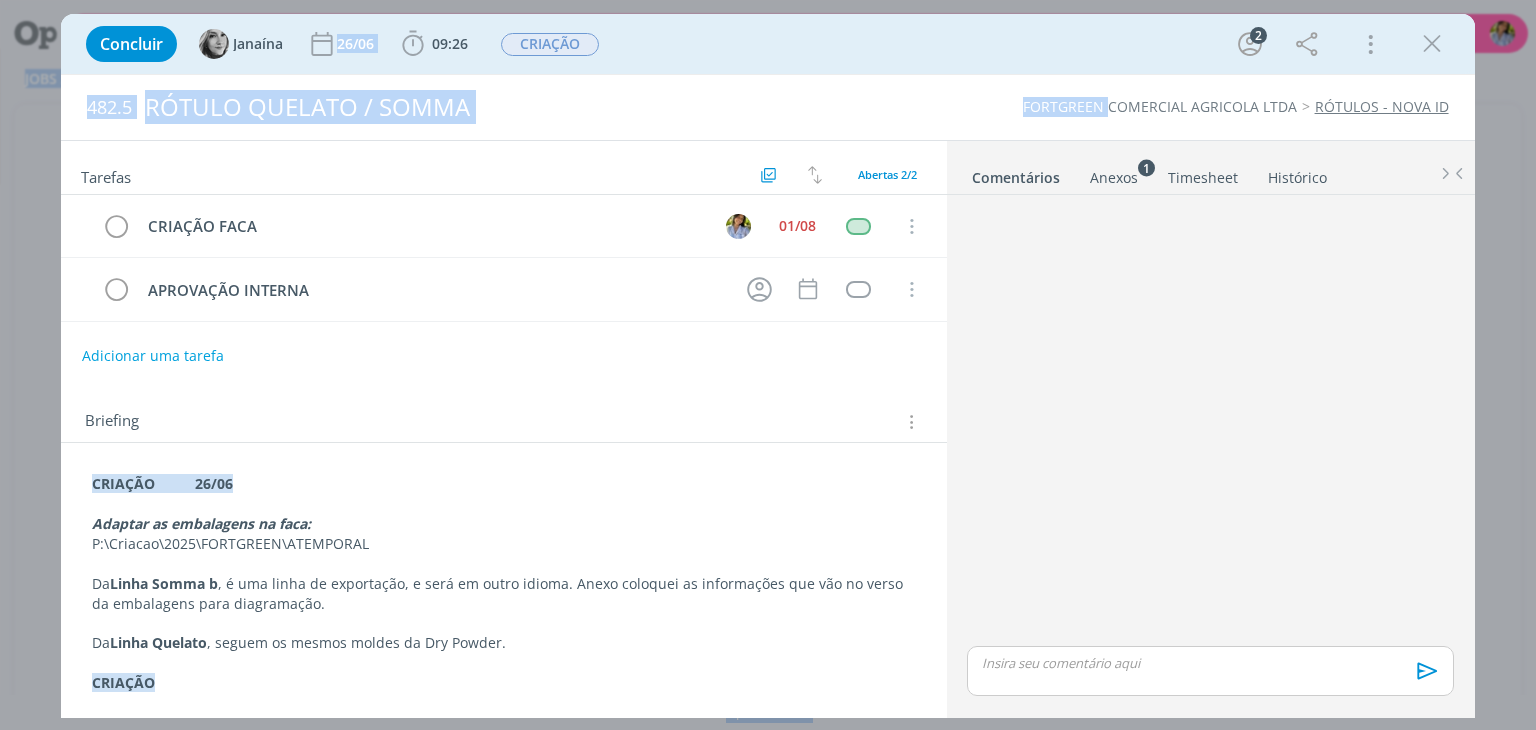 click at bounding box center (1432, 44) 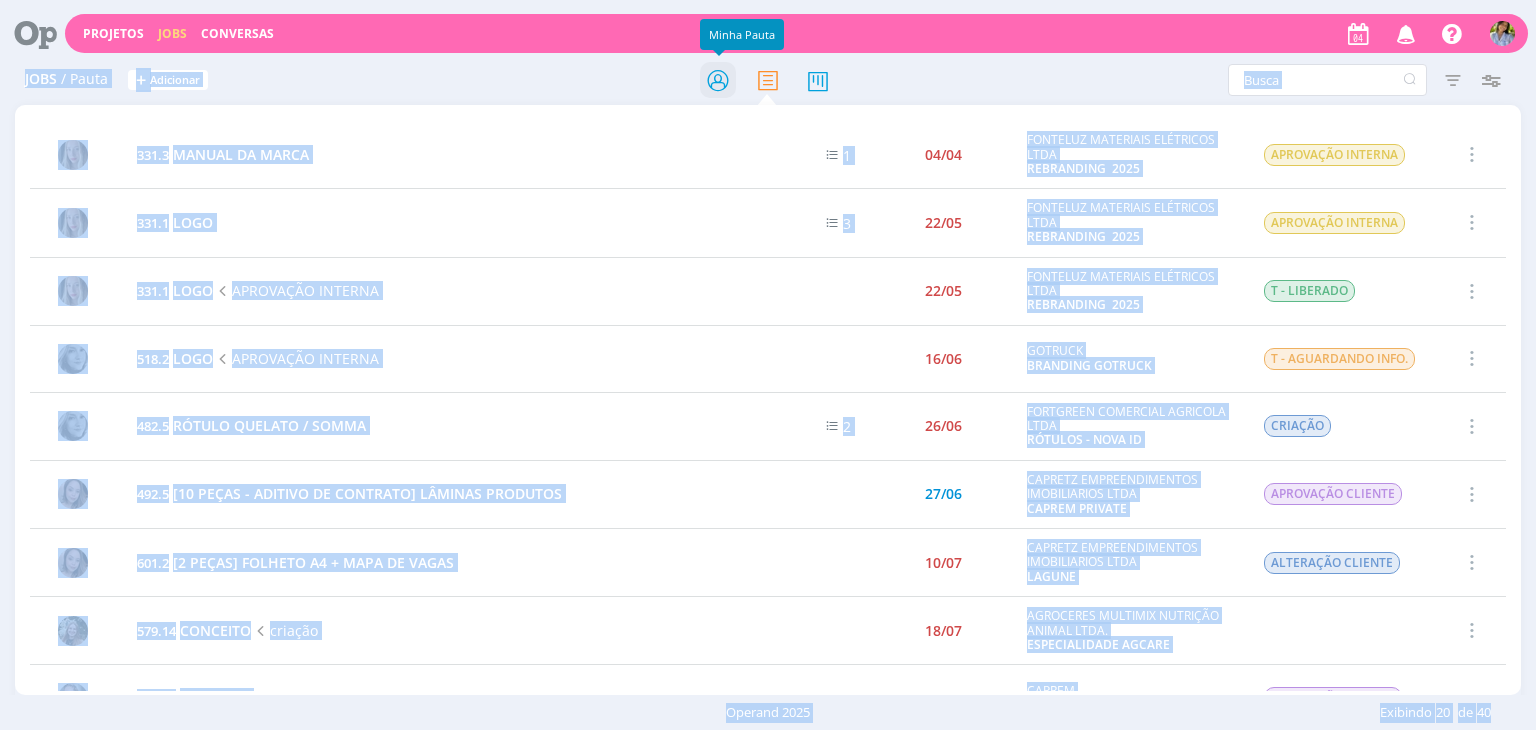 click at bounding box center [718, 80] 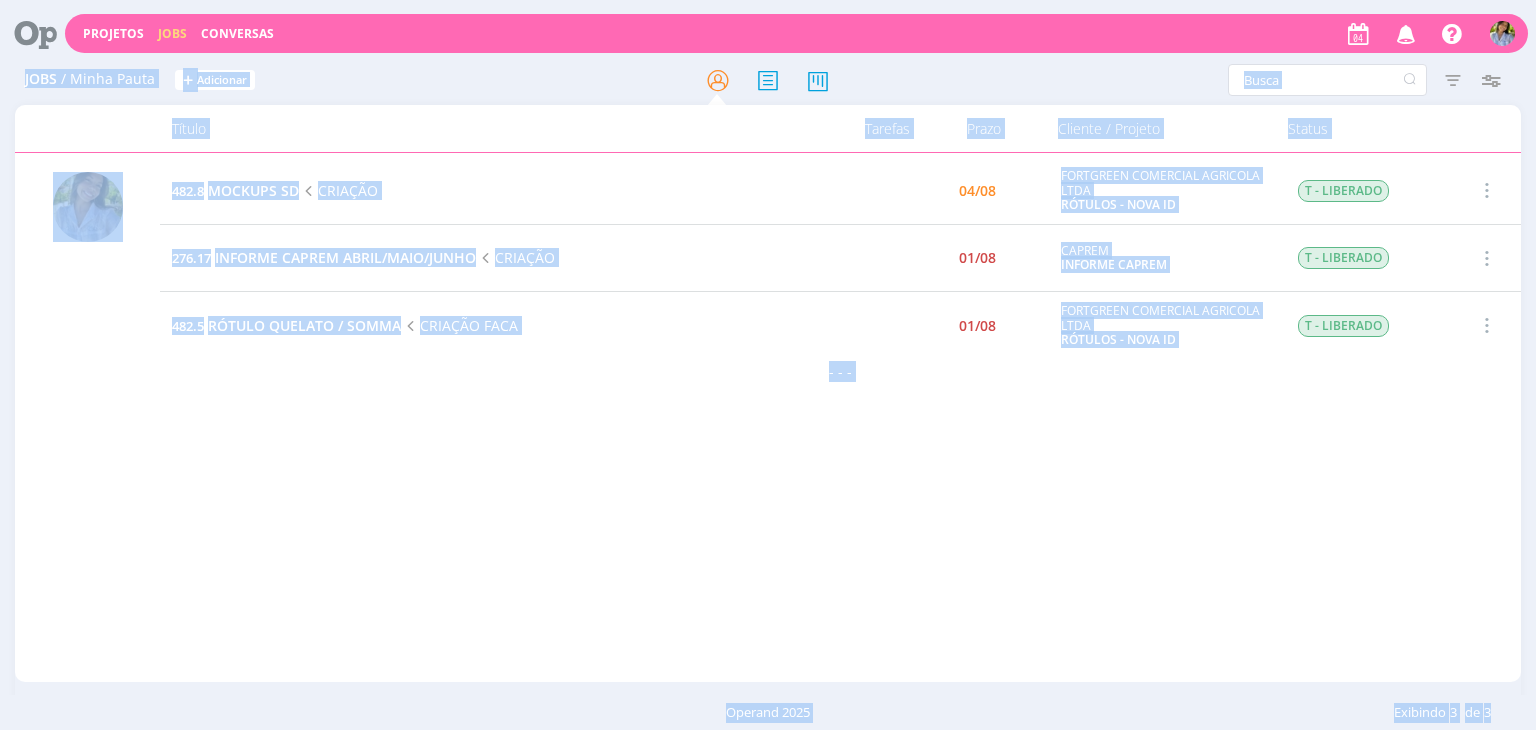 click on "482.8 MOCKUPS SD CRIAÇÃO 04/08 FORTGREEN COMERCIAL AGRICOLA LTDA RÓTULOS - NOVA ID T - LIBERADO Selecionar Concluir Cancelar Iniciar timesheet 276.17 INFORME CAPREM ABRIL/MAIO/JUNHO CRIAÇÃO 01/08 CAPREM INFORME CAPREM T - LIBERADO Selecionar Concluir Cancelar Iniciar timesheet 482.5 RÓTULO QUELATO / SOMMA CRIAÇÃO FACA 01/08 FORTGREEN COMERCIAL AGRICOLA LTDA RÓTULOS - NOVA ID T - LIBERADO Selecionar Concluir Cancelar Iniciar timesheet - - -" at bounding box center [840, 417] 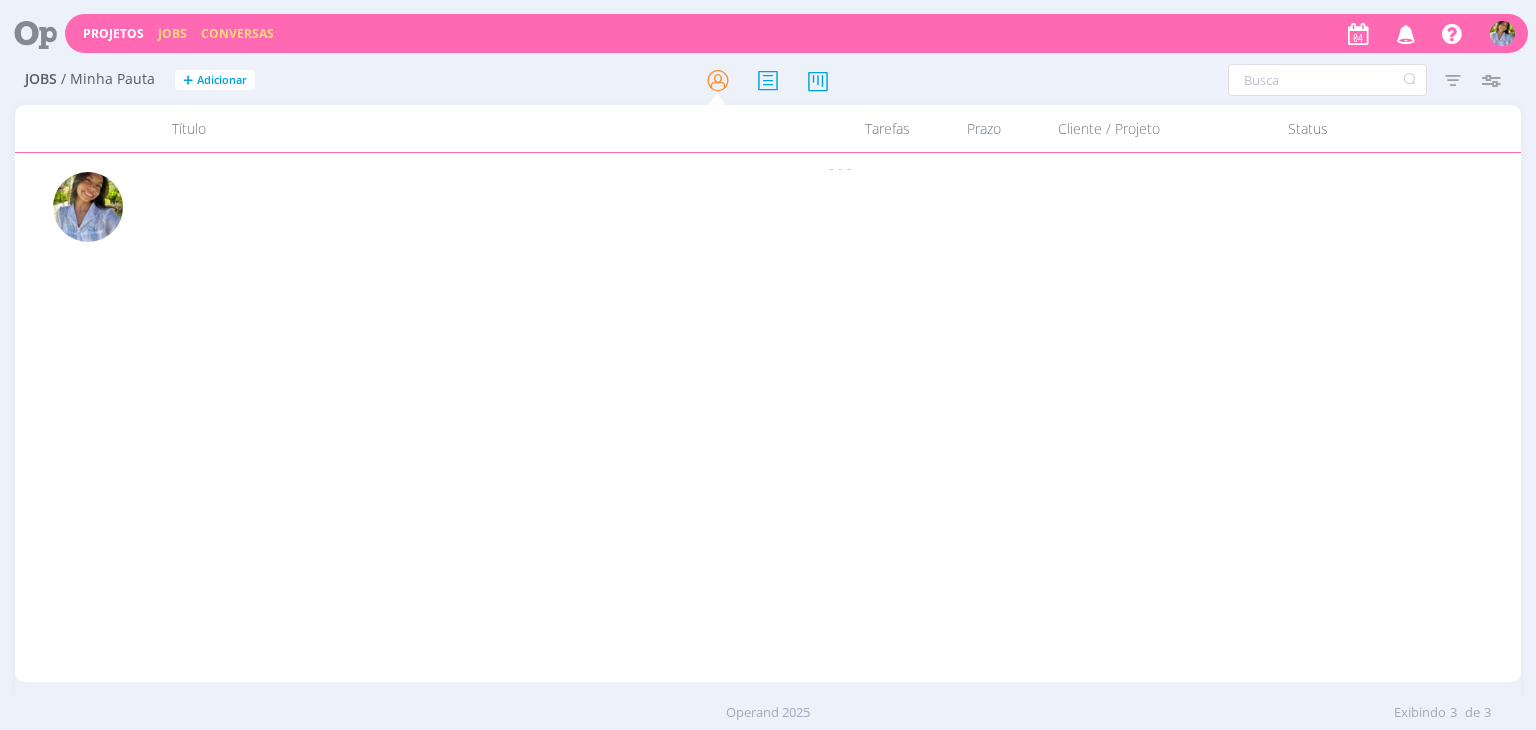 scroll, scrollTop: 0, scrollLeft: 0, axis: both 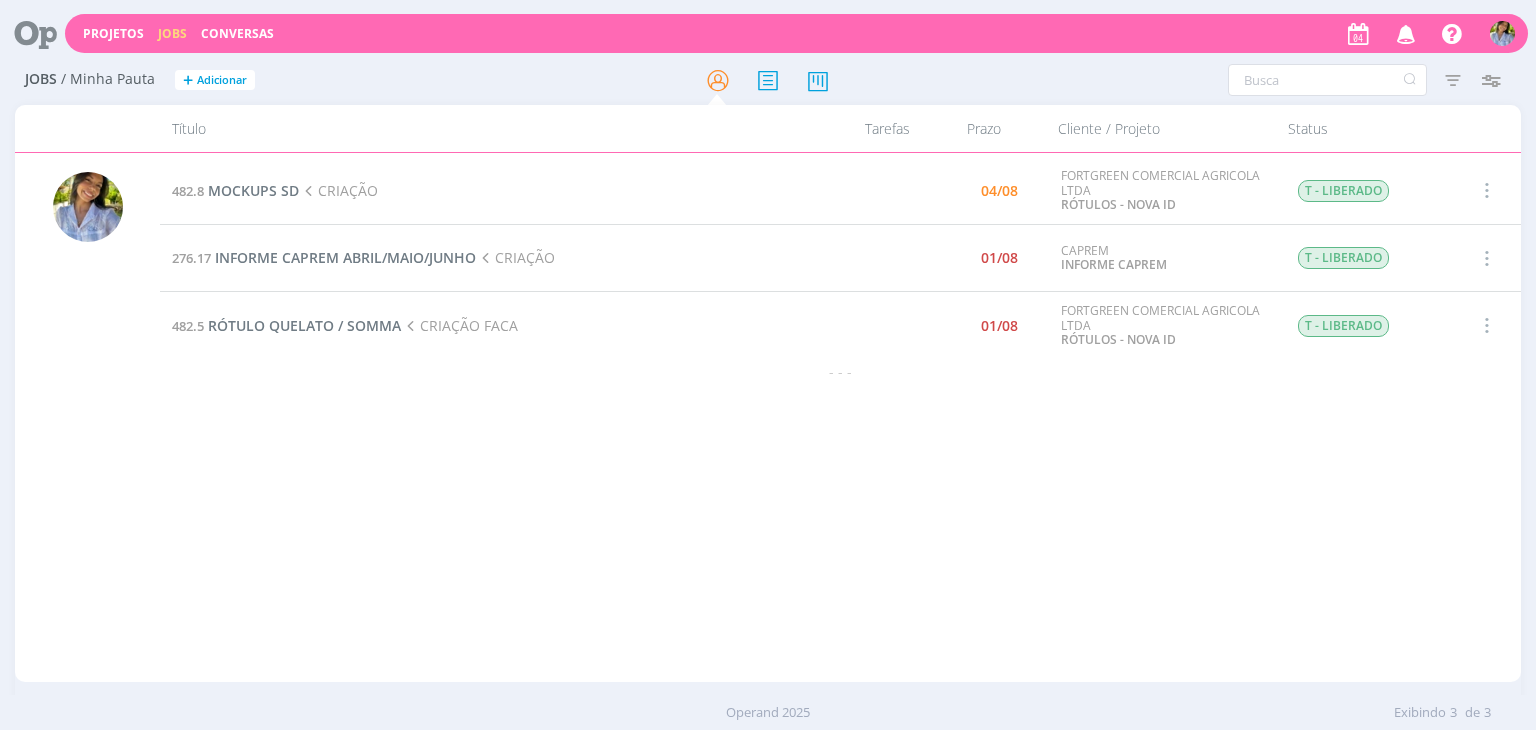 click at bounding box center [28, 33] 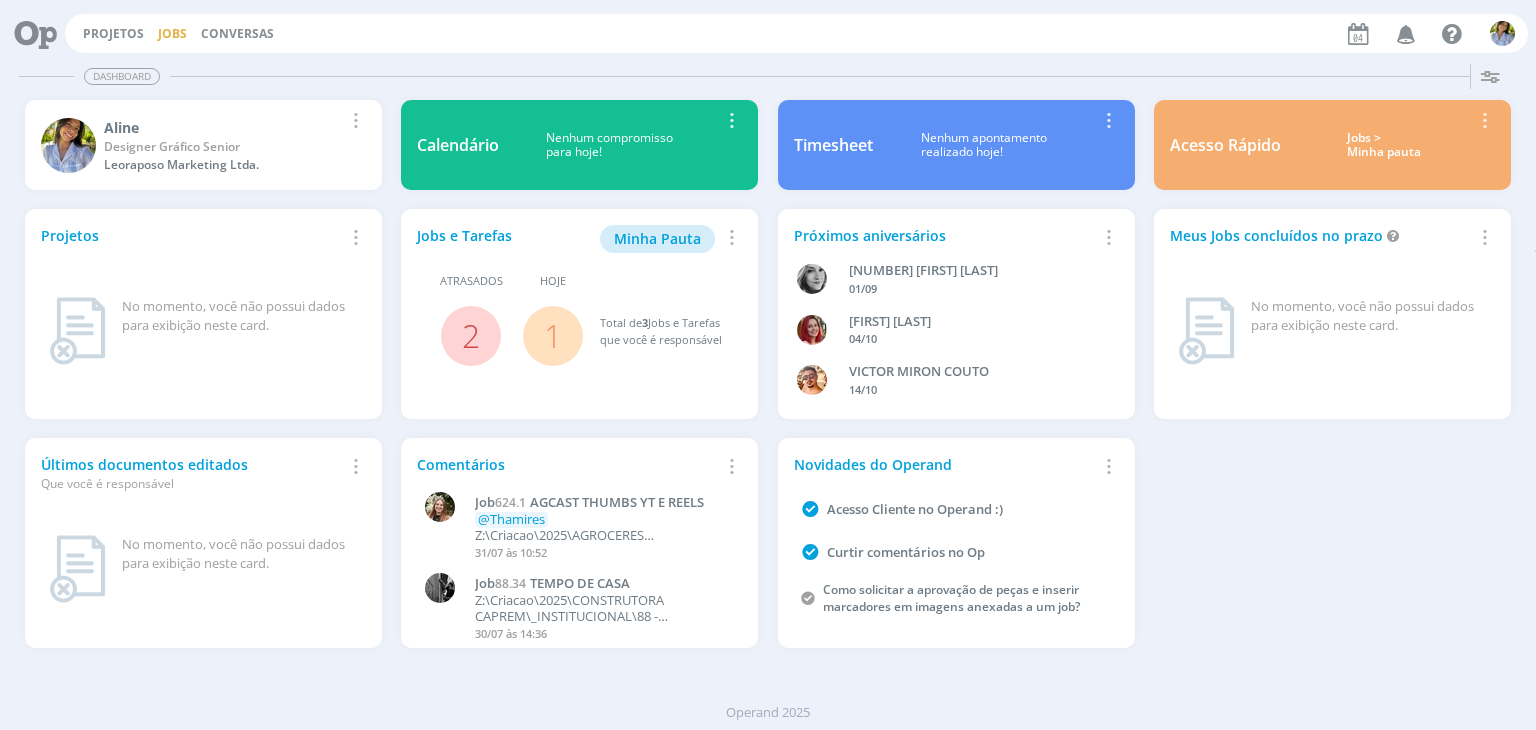 click on "Jobs" at bounding box center [172, 33] 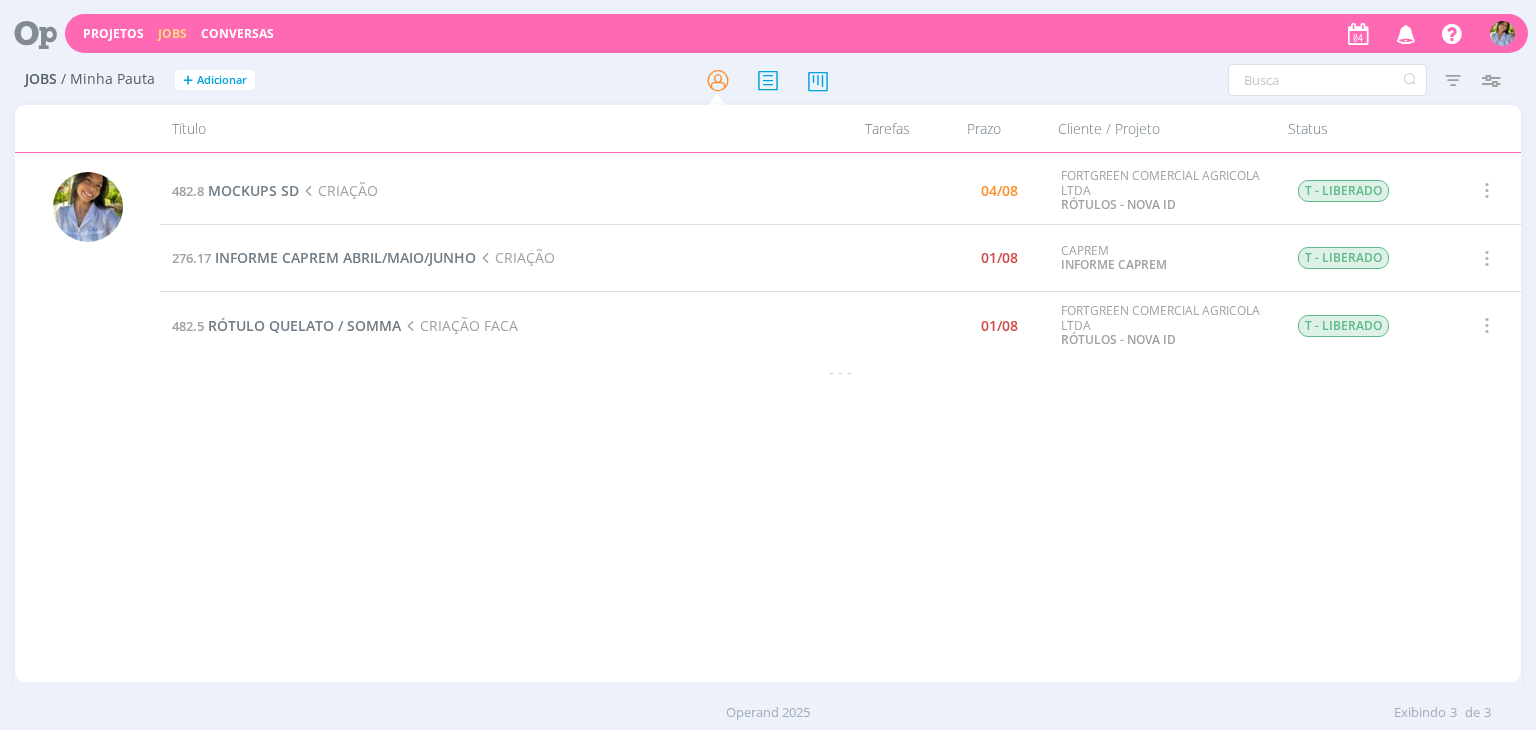 click on "482.8 MOCKUPS SD  CRIAÇÃO 04/08 FORTGREEN COMERCIAL AGRICOLA LTDA RÓTULOS - NOVA ID T - LIBERADO Selecionar Concluir Cancelar Iniciar timesheet 276.17 INFORME CAPREM ABRIL/MAIO/JUNHO  CRIAÇÃO 01/08 CAPREM INFORME CAPREM T - LIBERADO Selecionar Concluir Cancelar Iniciar timesheet 482.5 RÓTULO QUELATO / SOMMA  CRIAÇÃO FACA 01/08 FORTGREEN COMERCIAL AGRICOLA LTDA RÓTULOS - NOVA ID T - LIBERADO Selecionar Concluir Cancelar Iniciar timesheet - - -" at bounding box center [840, 417] 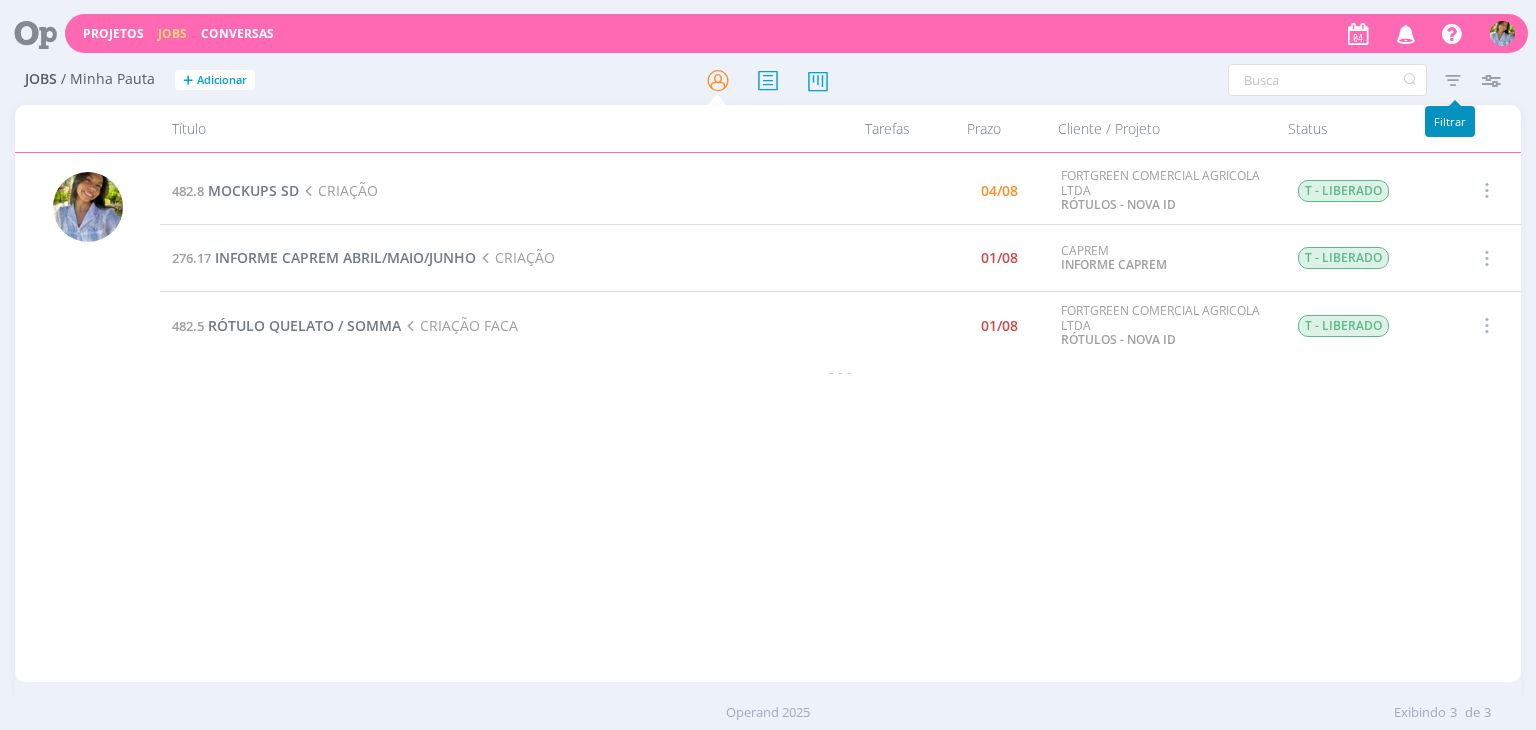 click at bounding box center [1453, 80] 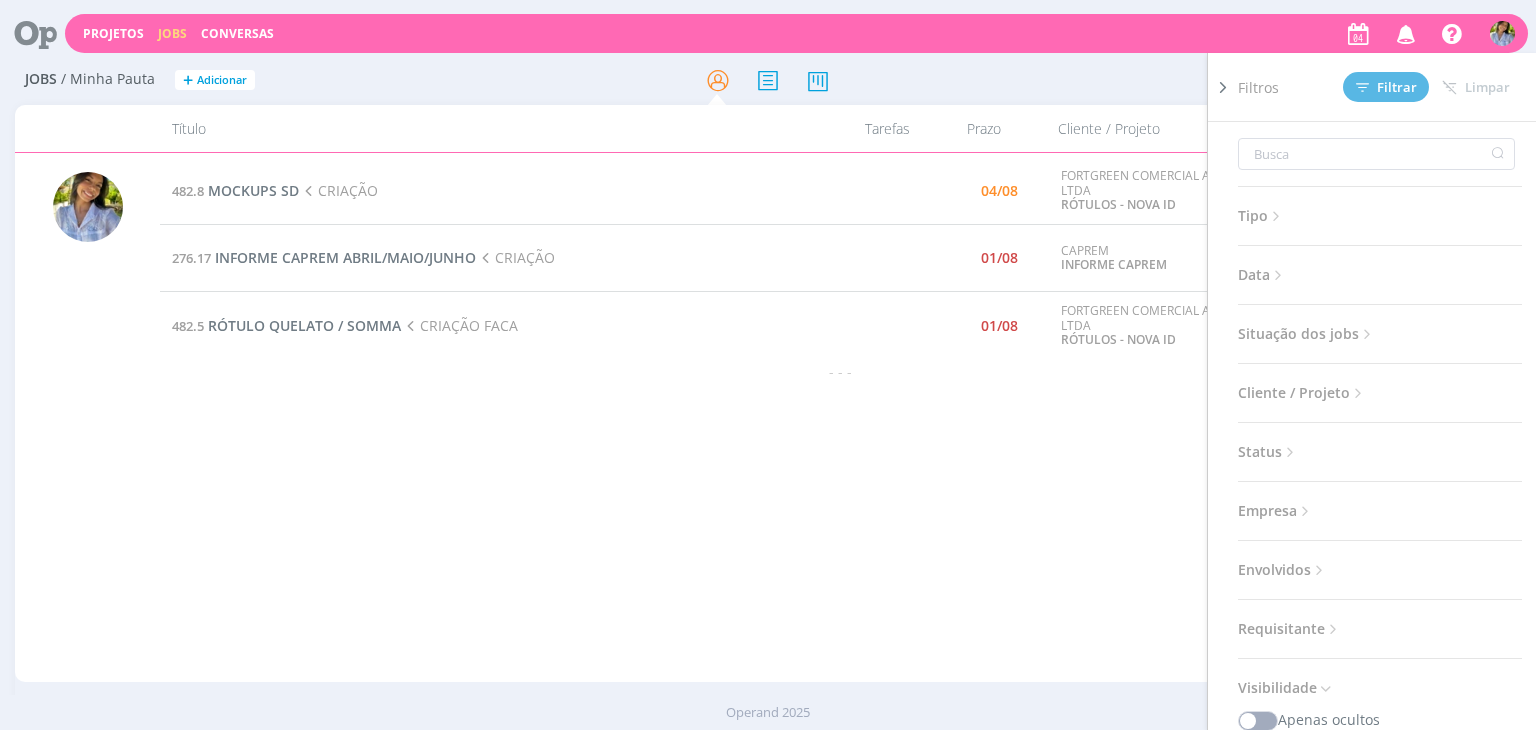 click on "Situação dos jobs" at bounding box center (1307, 334) 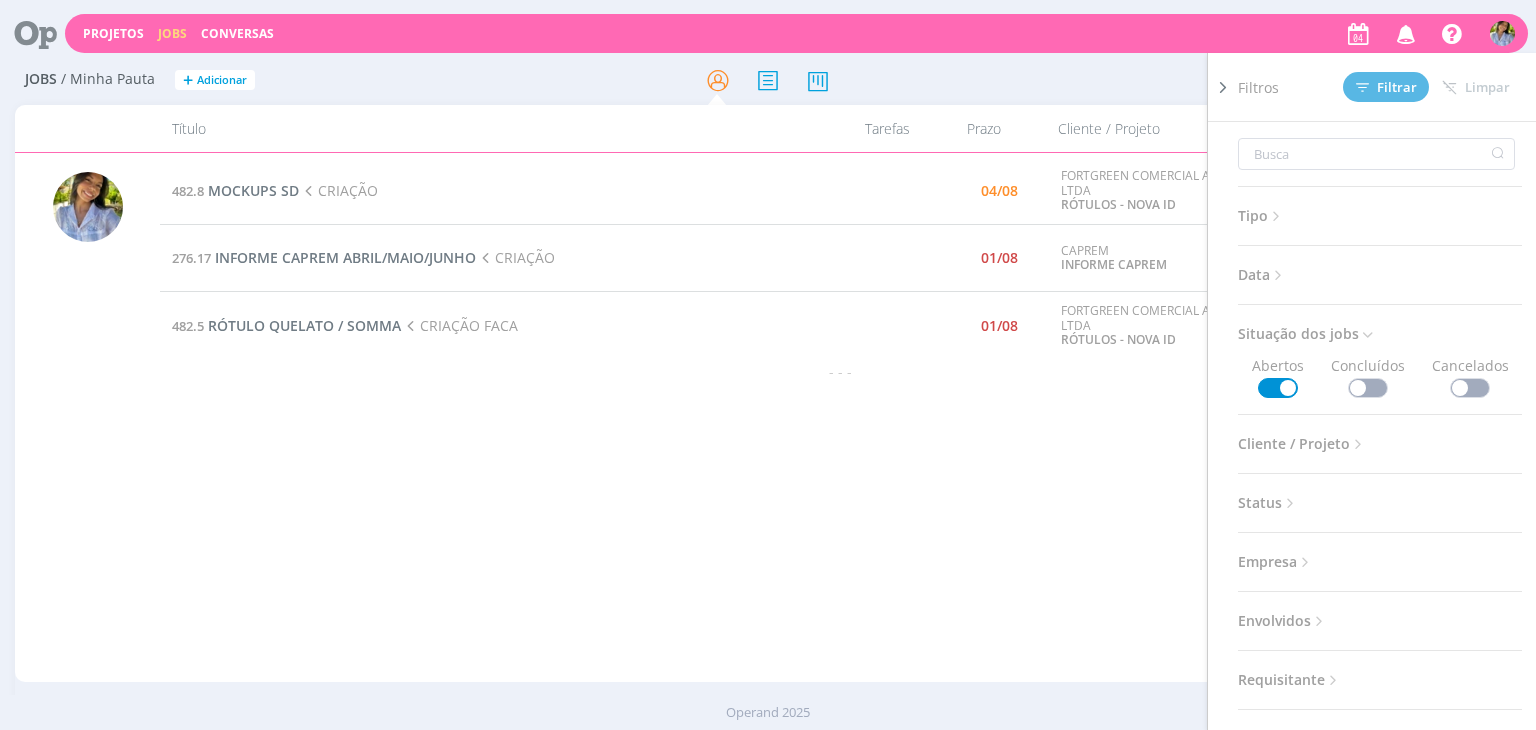 click at bounding box center [1368, 388] 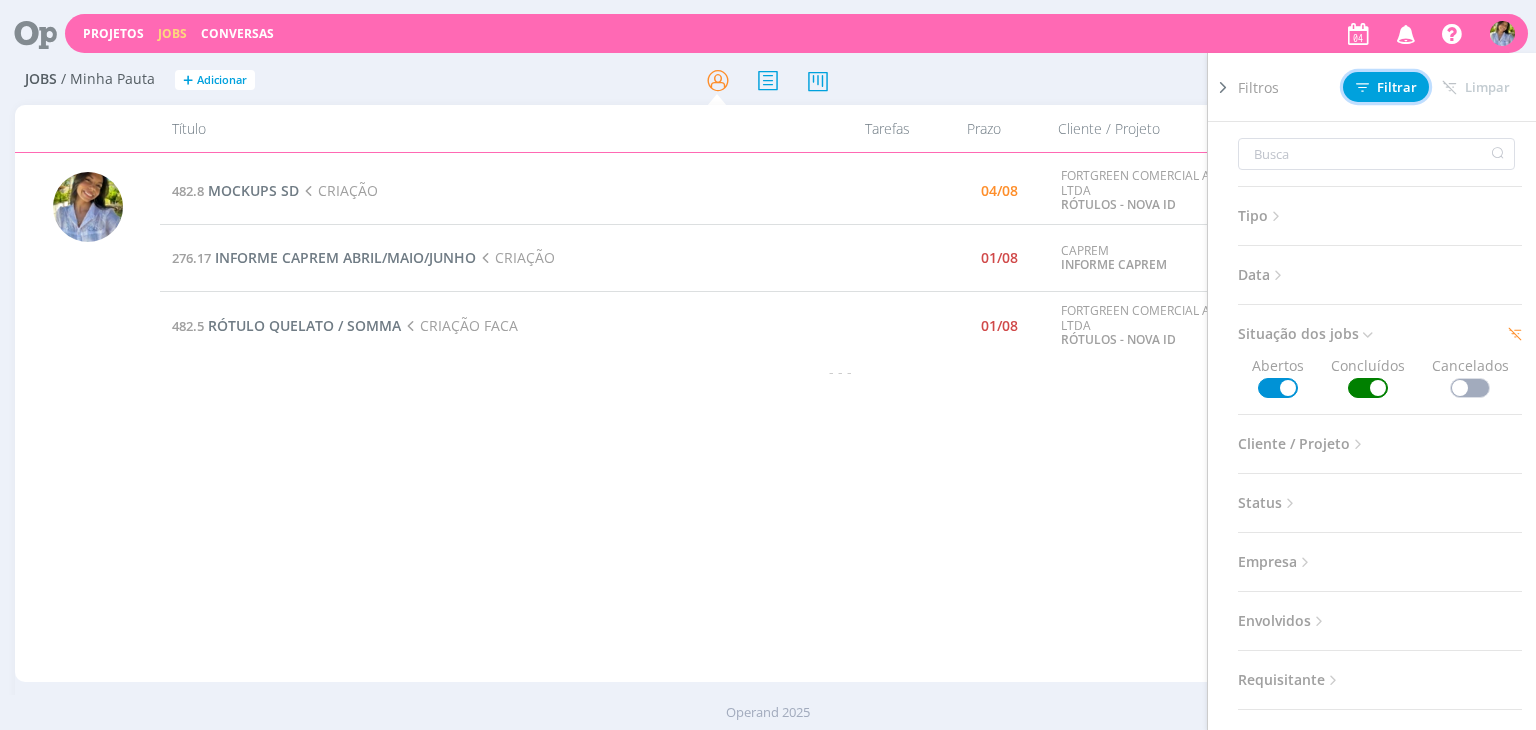click on "Filtrar" at bounding box center [1386, 87] 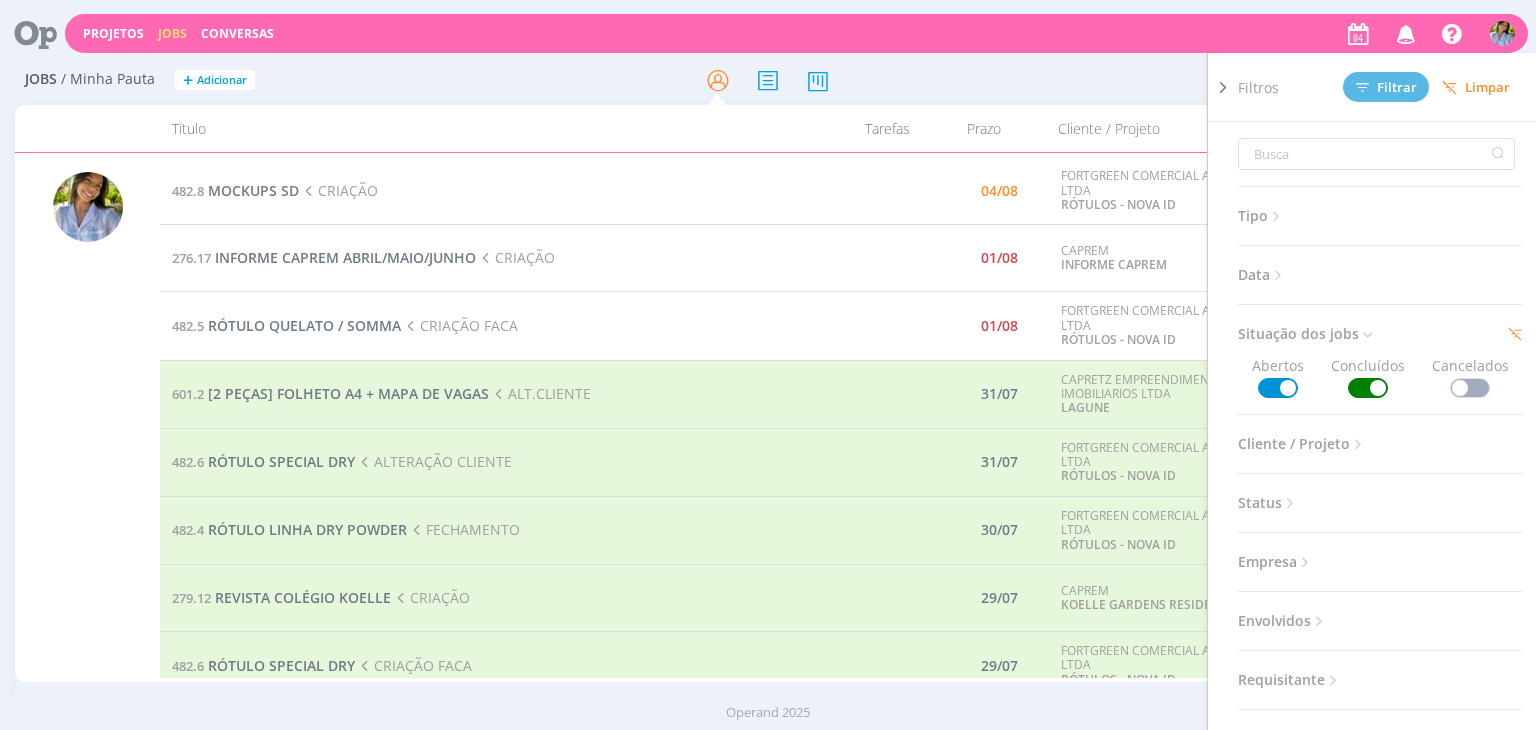 click at bounding box center [1223, 384] 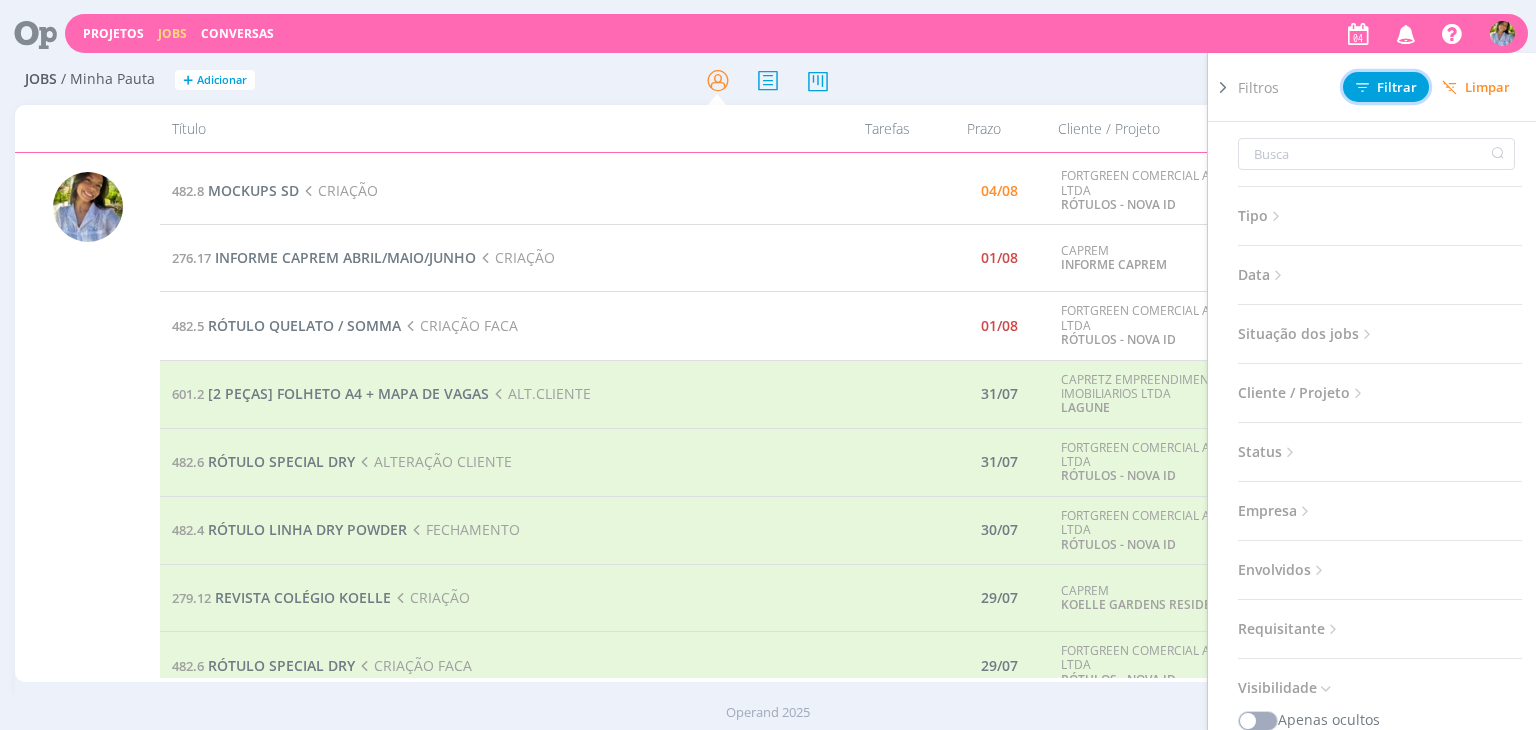 click on "Filtrar" at bounding box center [1386, 87] 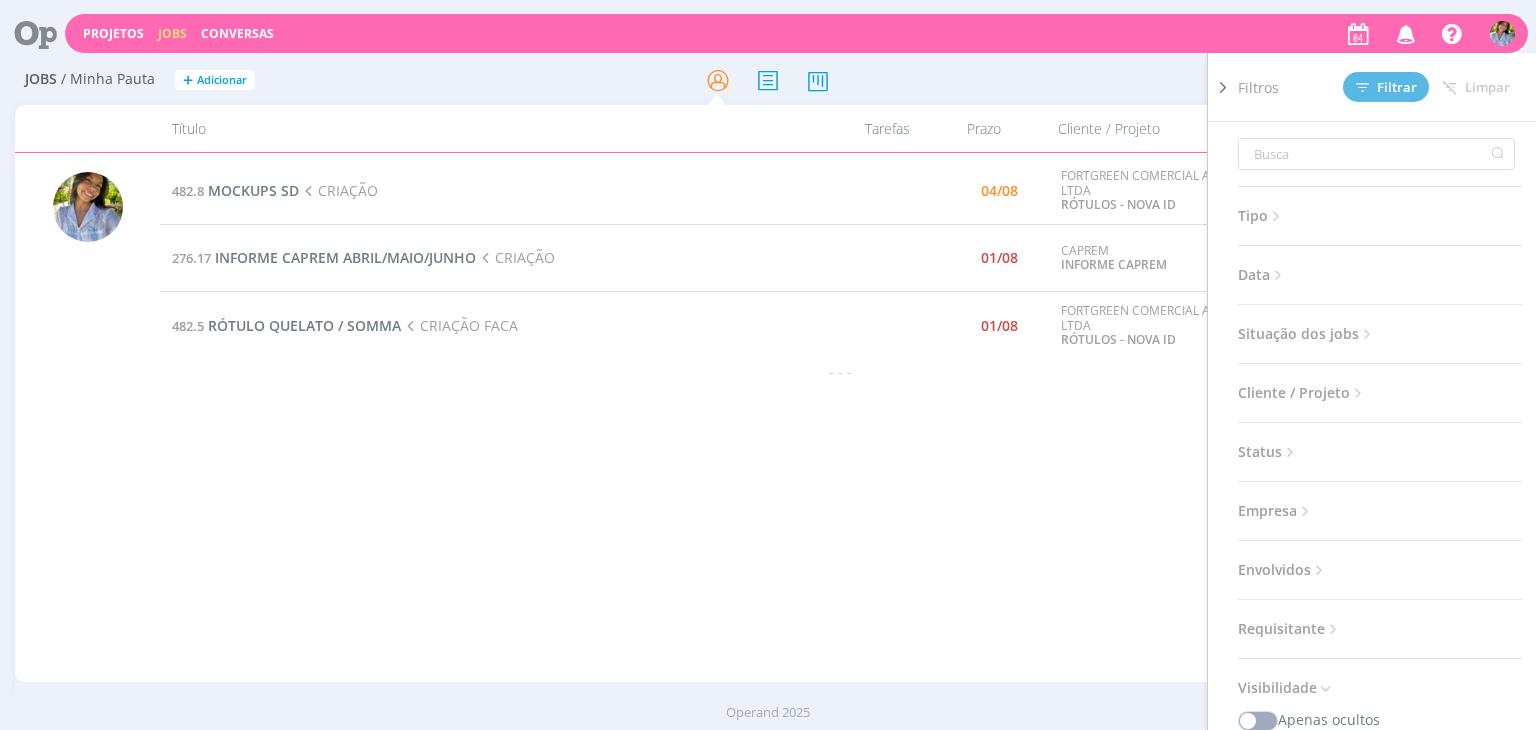 click at bounding box center (1223, 87) 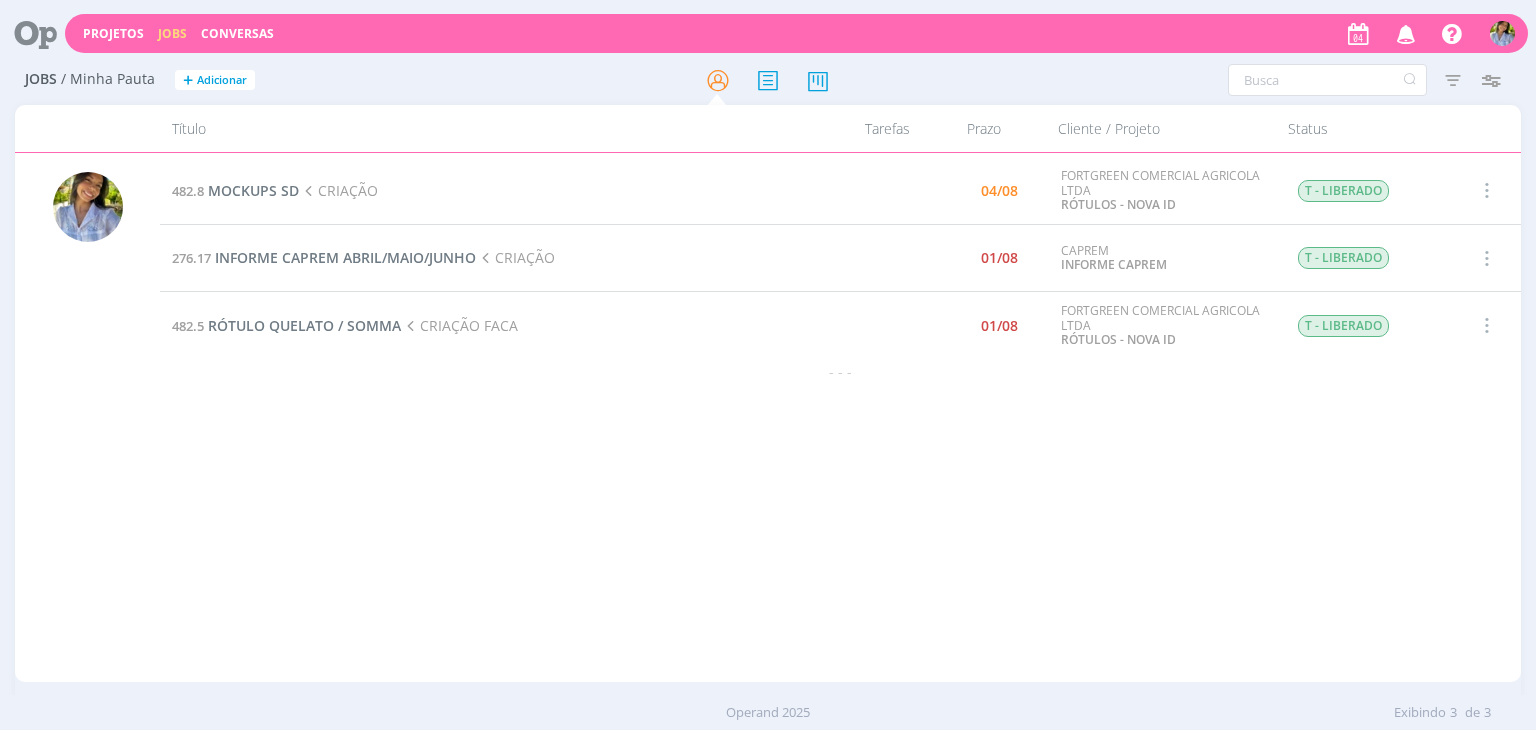 click on "482.8 MOCKUPS SD  CRIAÇÃO 04/08 FORTGREEN COMERCIAL AGRICOLA LTDA RÓTULOS - NOVA ID T - LIBERADO Selecionar Concluir Cancelar Iniciar timesheet 276.17 INFORME CAPREM ABRIL/MAIO/JUNHO  CRIAÇÃO 01/08 CAPREM INFORME CAPREM T - LIBERADO Selecionar Concluir Cancelar Iniciar timesheet 482.5 RÓTULO QUELATO / SOMMA  CRIAÇÃO FACA 01/08 FORTGREEN COMERCIAL AGRICOLA LTDA RÓTULOS - NOVA ID T - LIBERADO Selecionar Concluir Cancelar Iniciar timesheet - - -" at bounding box center [840, 417] 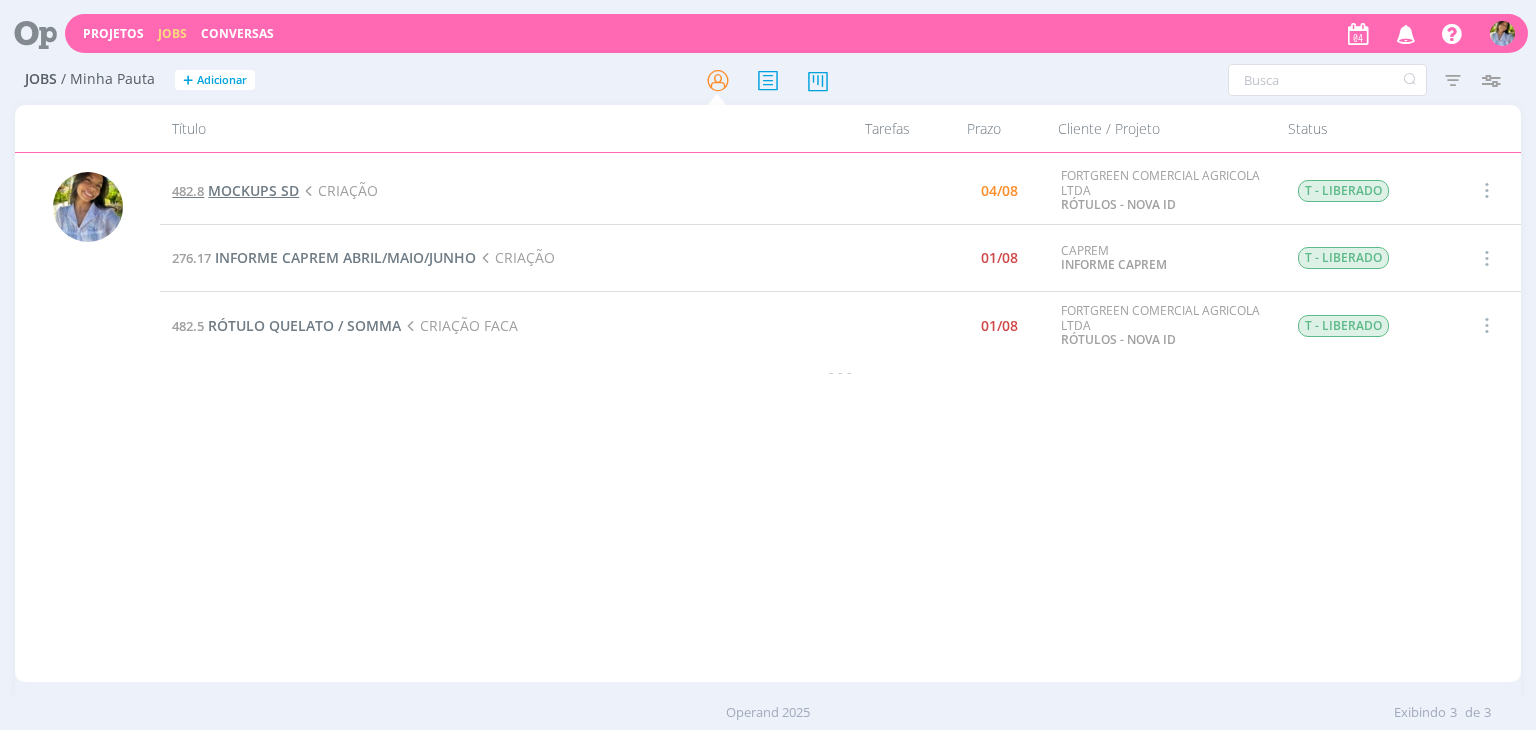 click on "MOCKUPS SD" at bounding box center [253, 190] 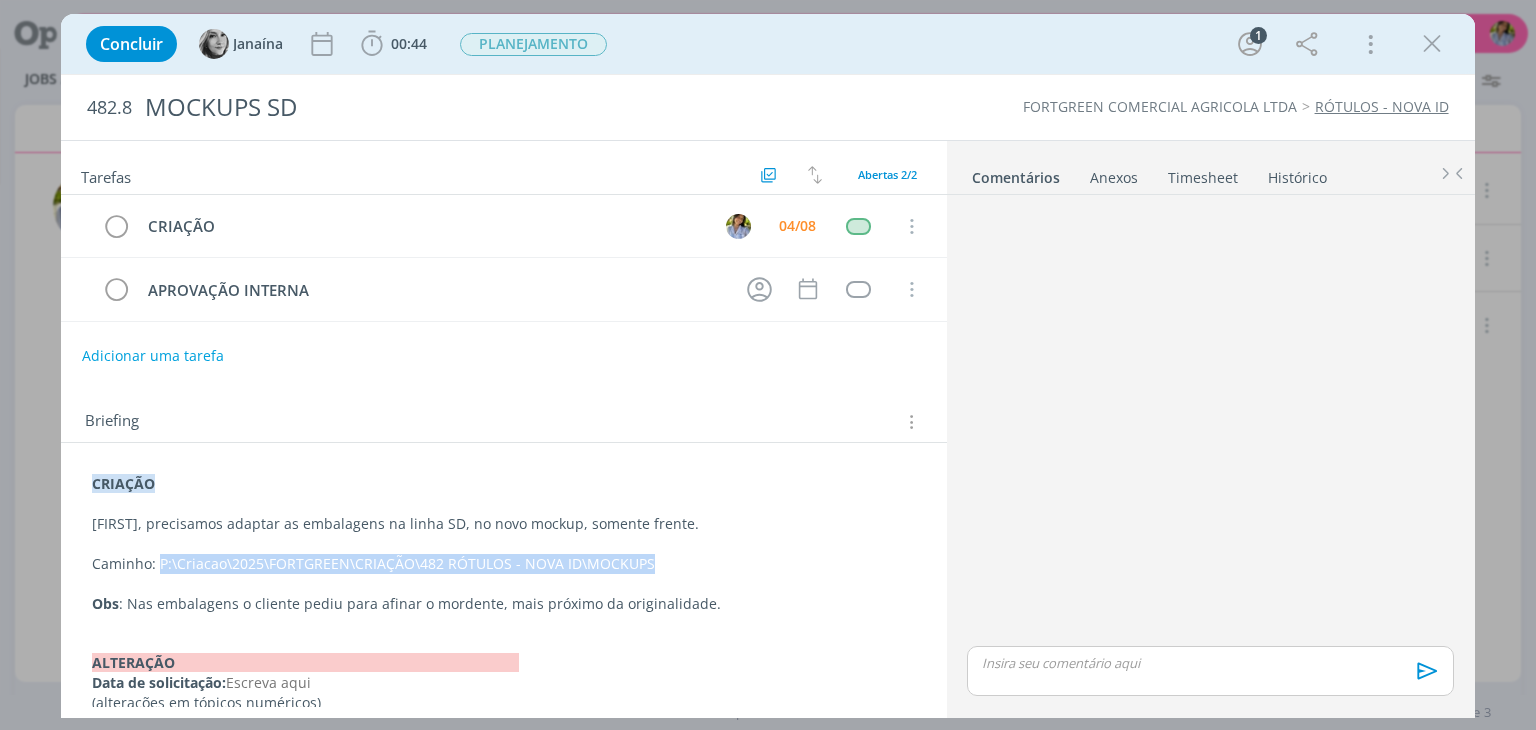 drag, startPoint x: 160, startPoint y: 559, endPoint x: 653, endPoint y: 561, distance: 493.00406 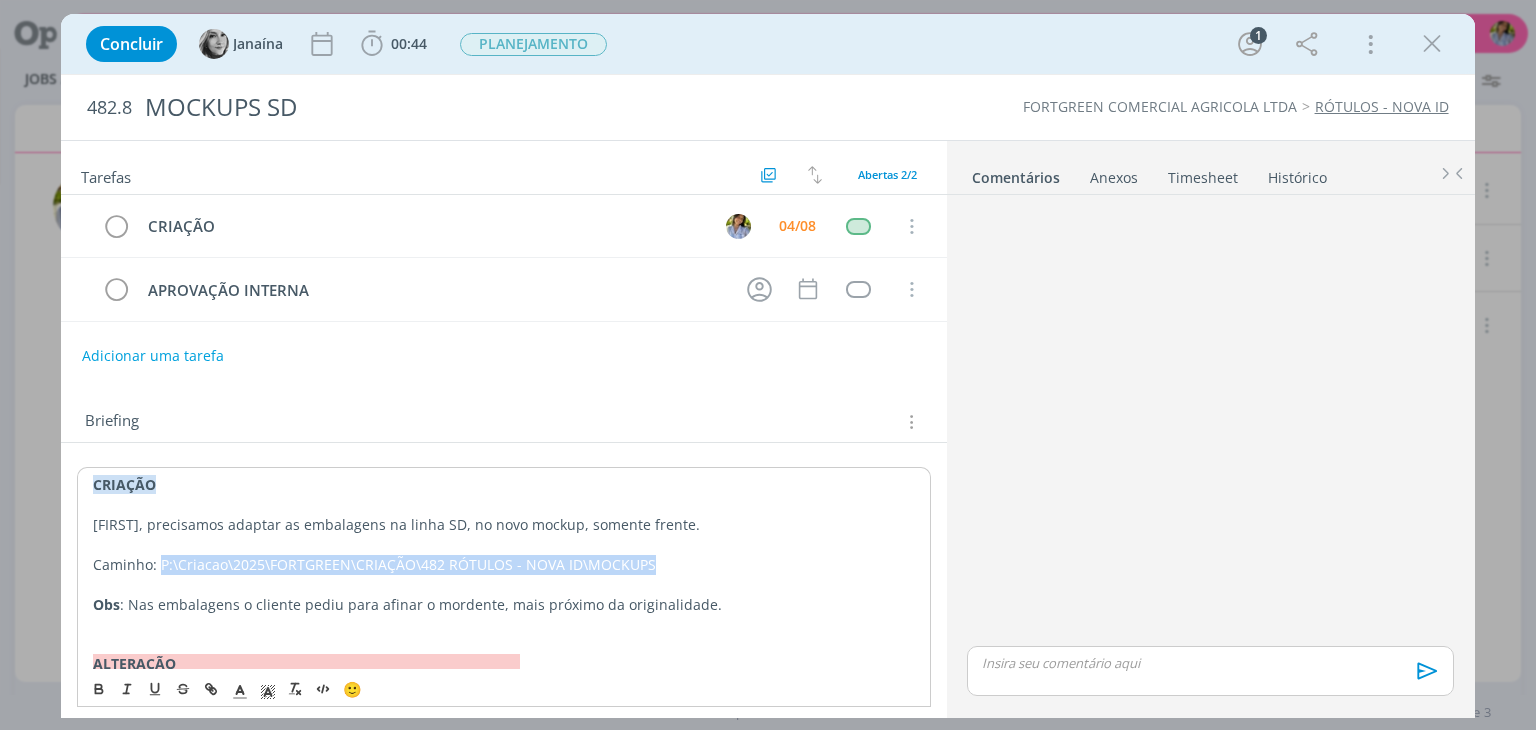 copy on "P:\Criacao\2025\FORTGREEN\CRIAÇÃO\482 RÓTULOS - NOVA ID\MOCKUPS" 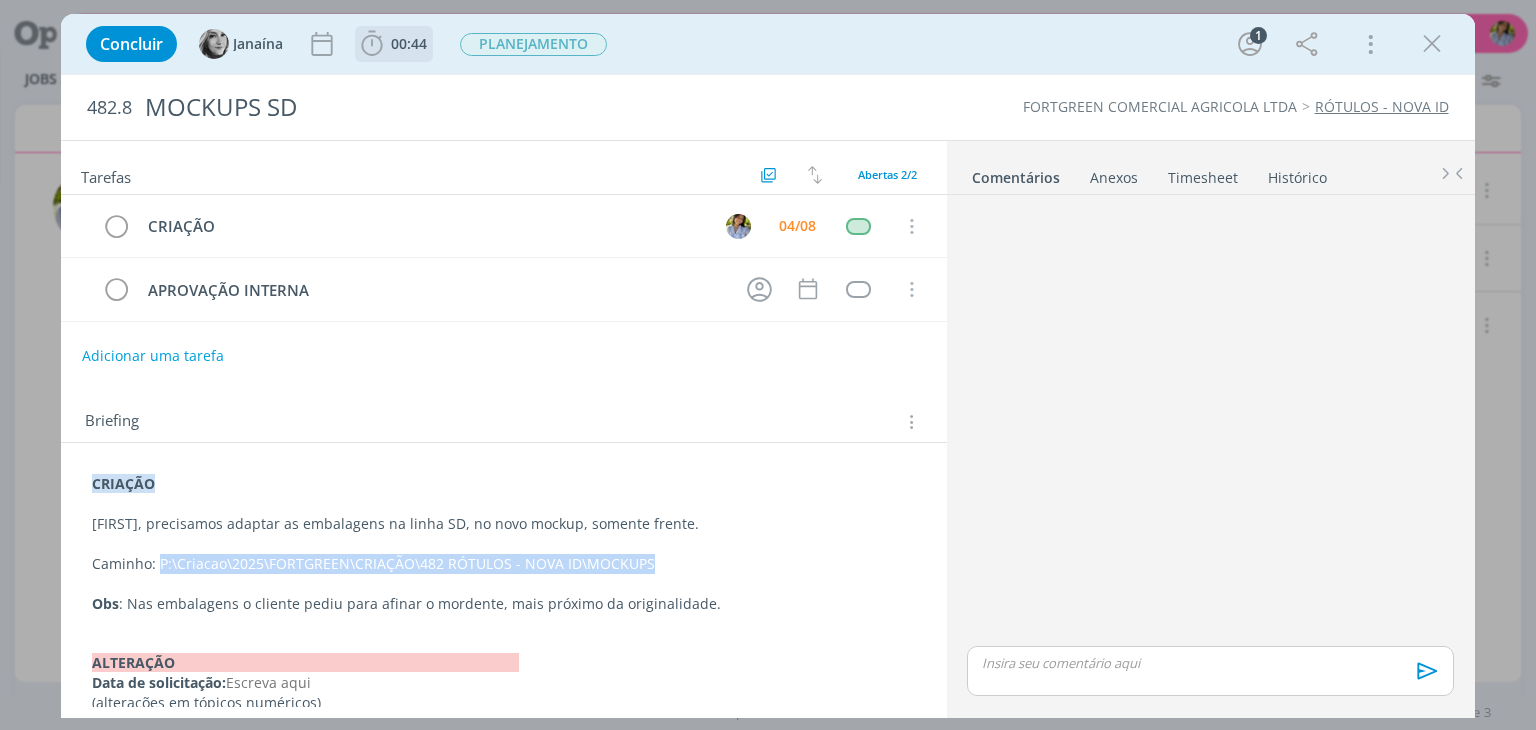 drag, startPoint x: 383, startPoint y: 44, endPoint x: 401, endPoint y: 68, distance: 30 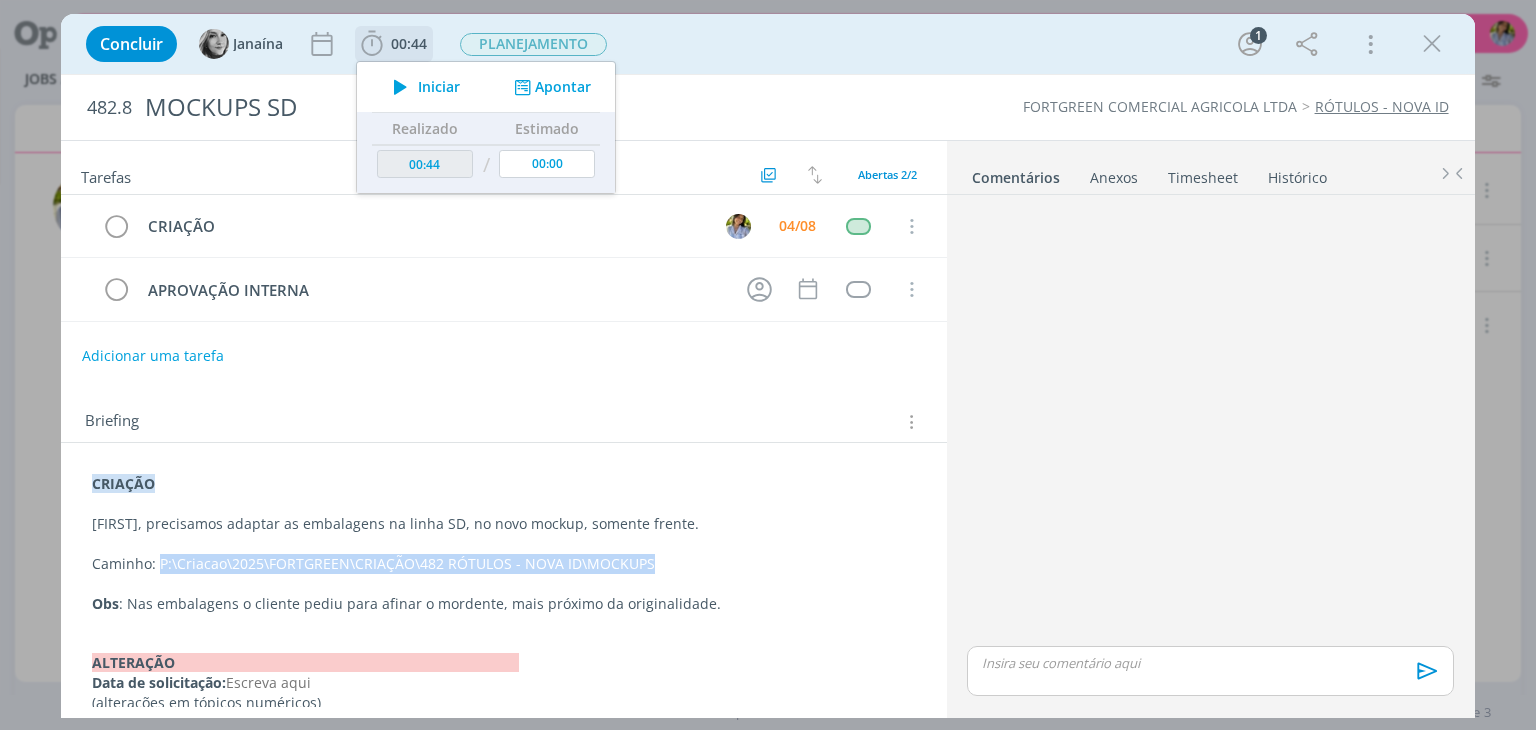click on "Iniciar" at bounding box center (439, 87) 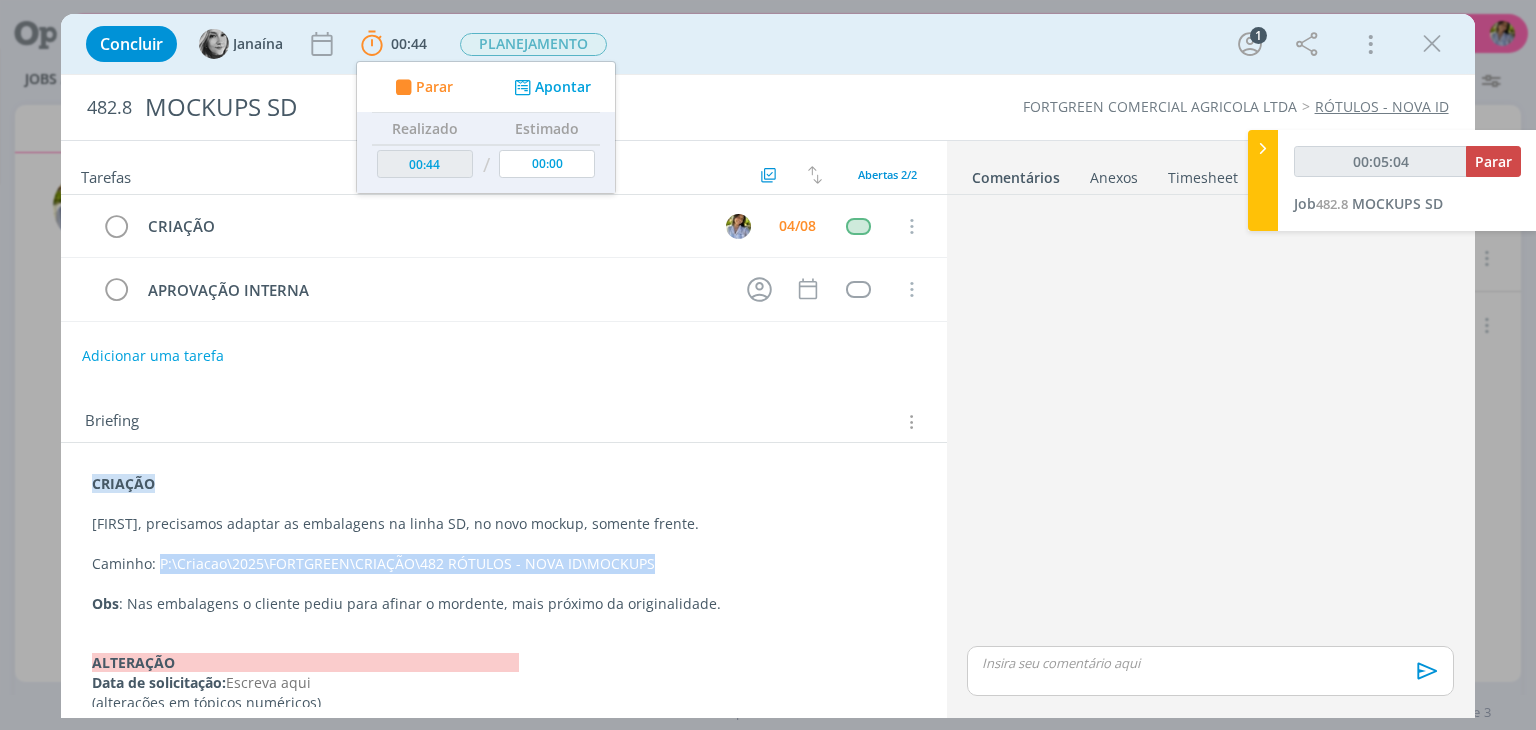 click at bounding box center (1432, 44) 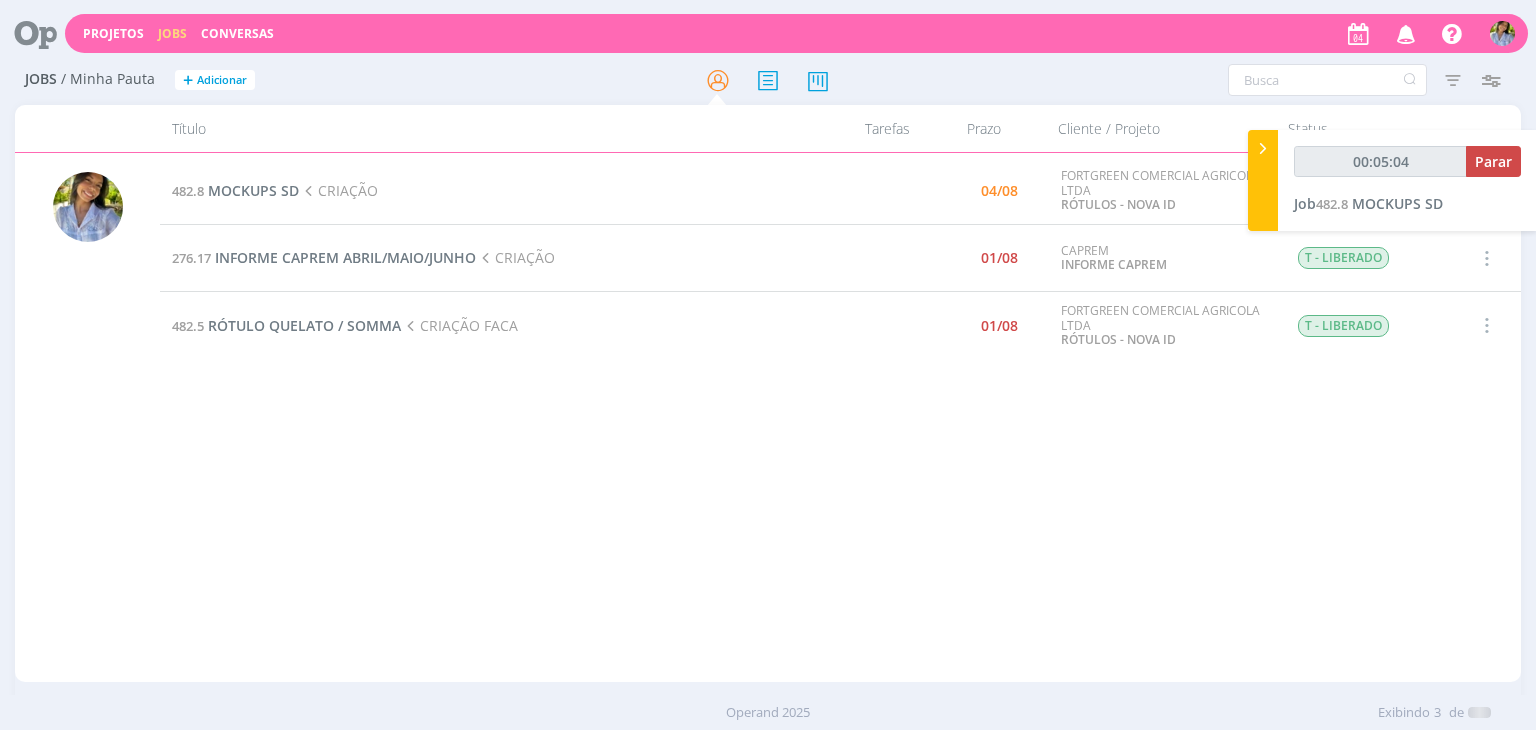 type on "00:05:05" 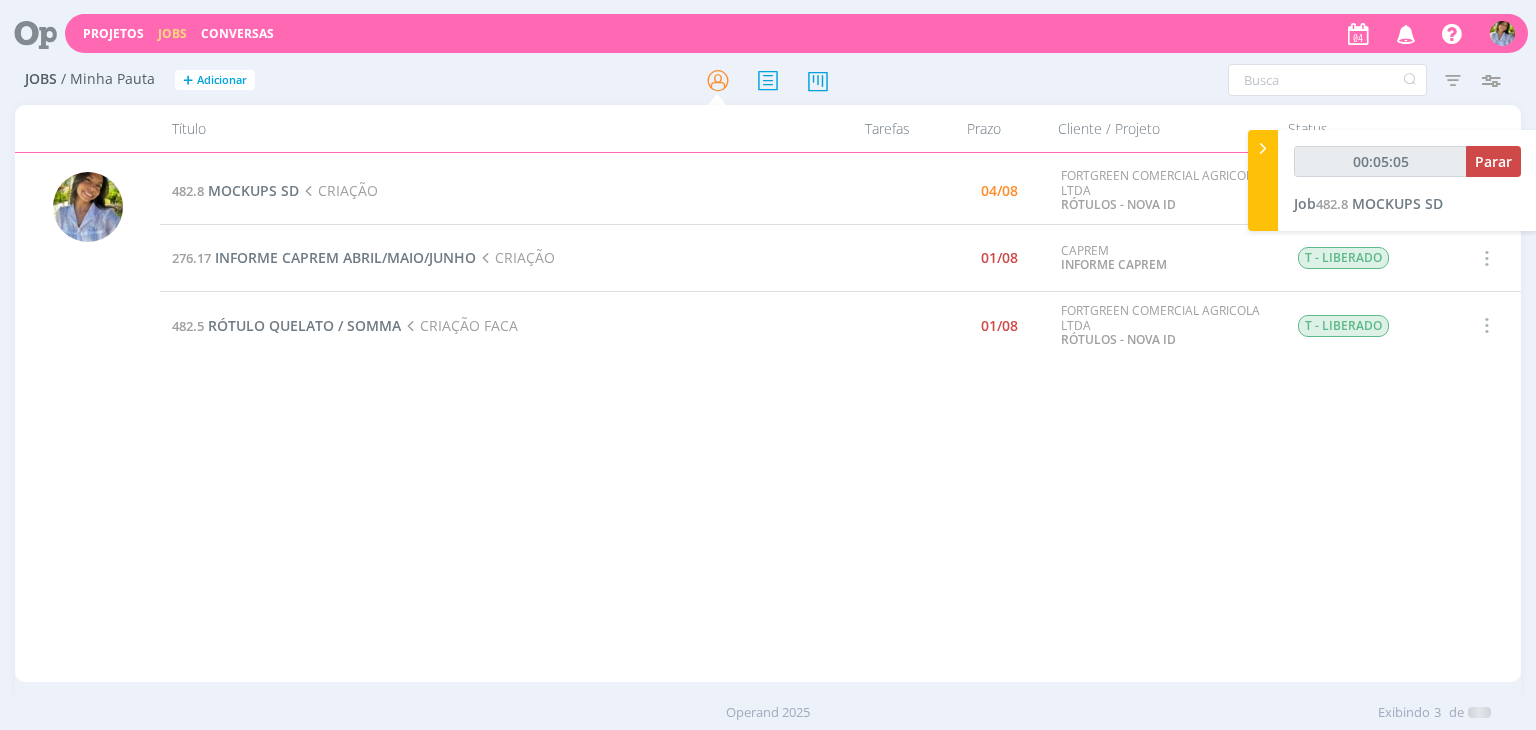 click at bounding box center [1263, 148] 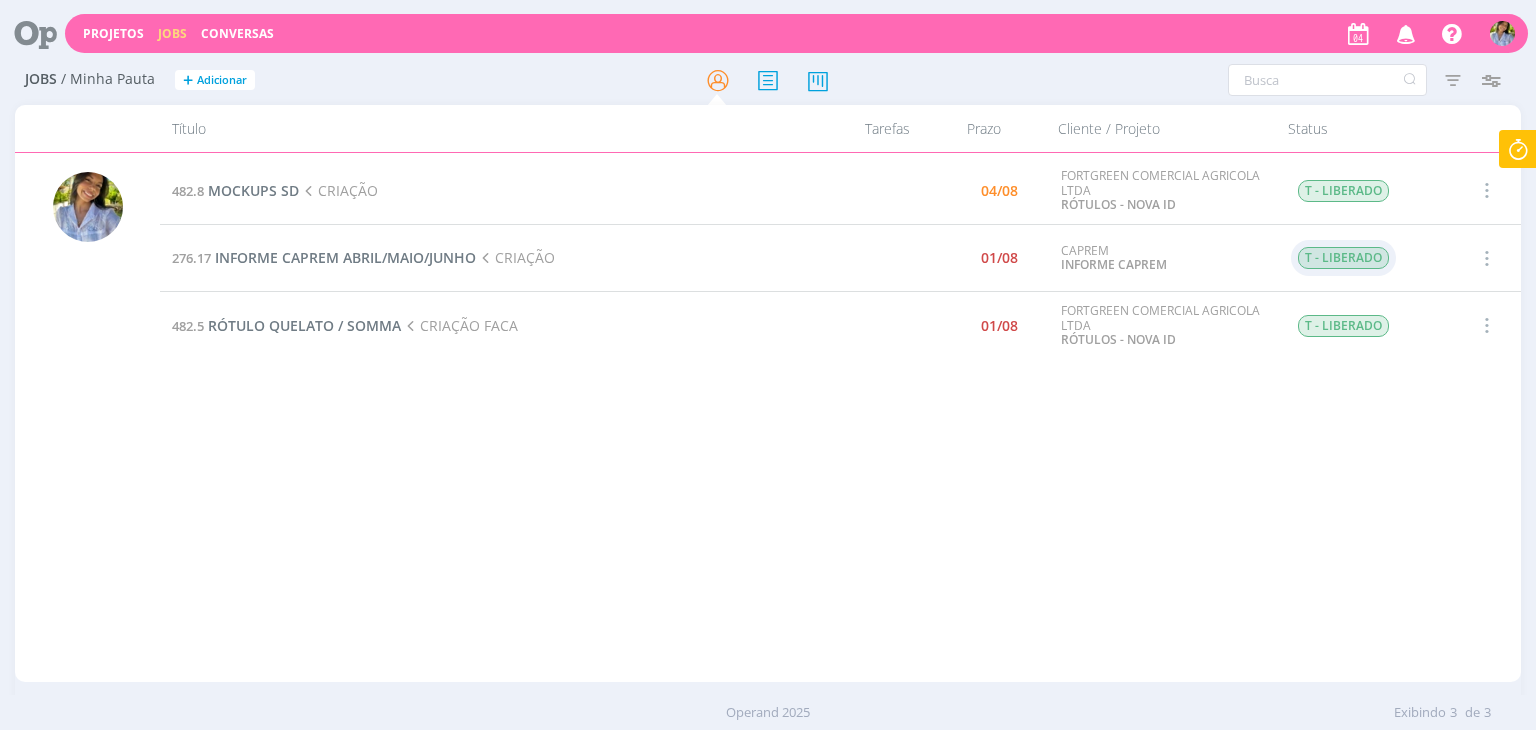 click on "T - LIBERADO" at bounding box center (1343, 258) 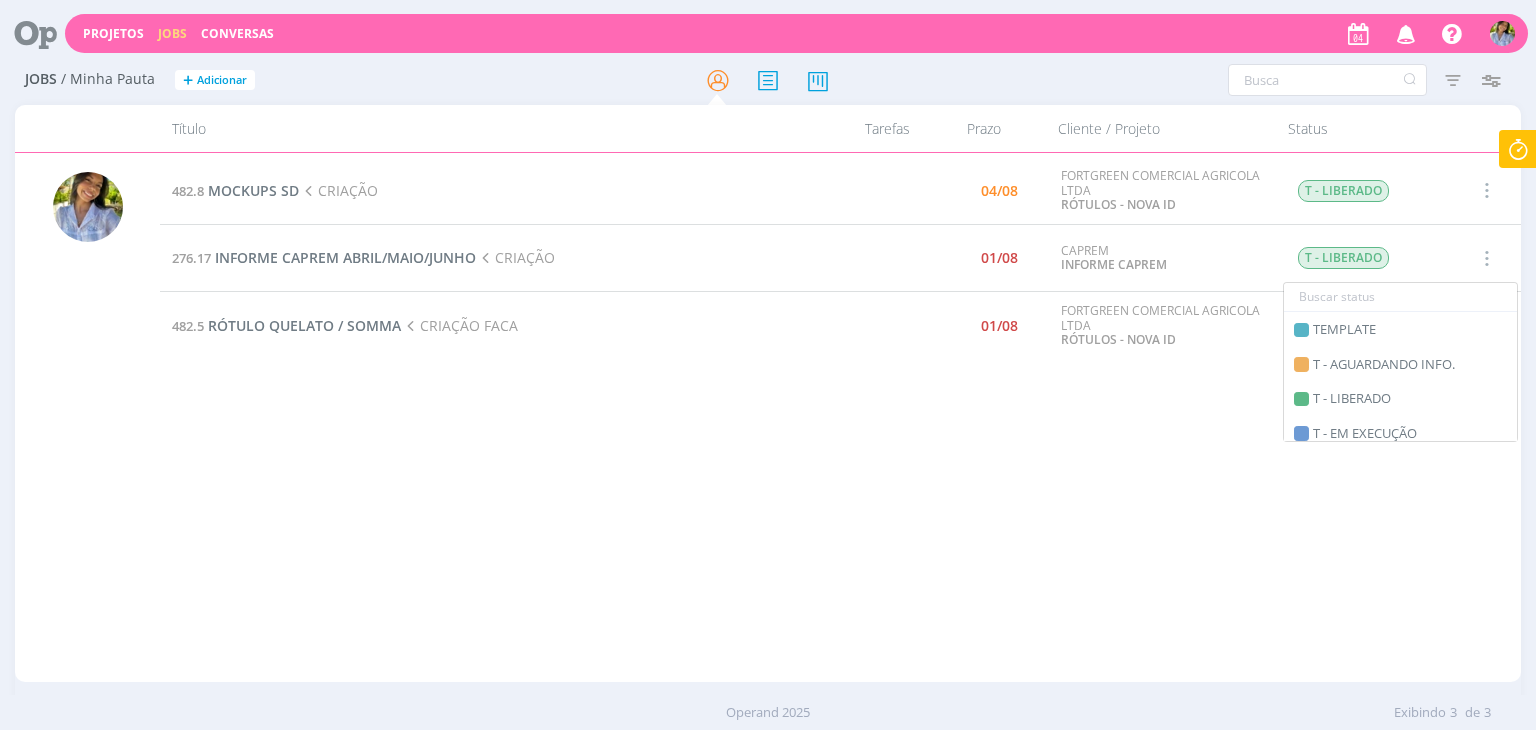scroll, scrollTop: 464, scrollLeft: 0, axis: vertical 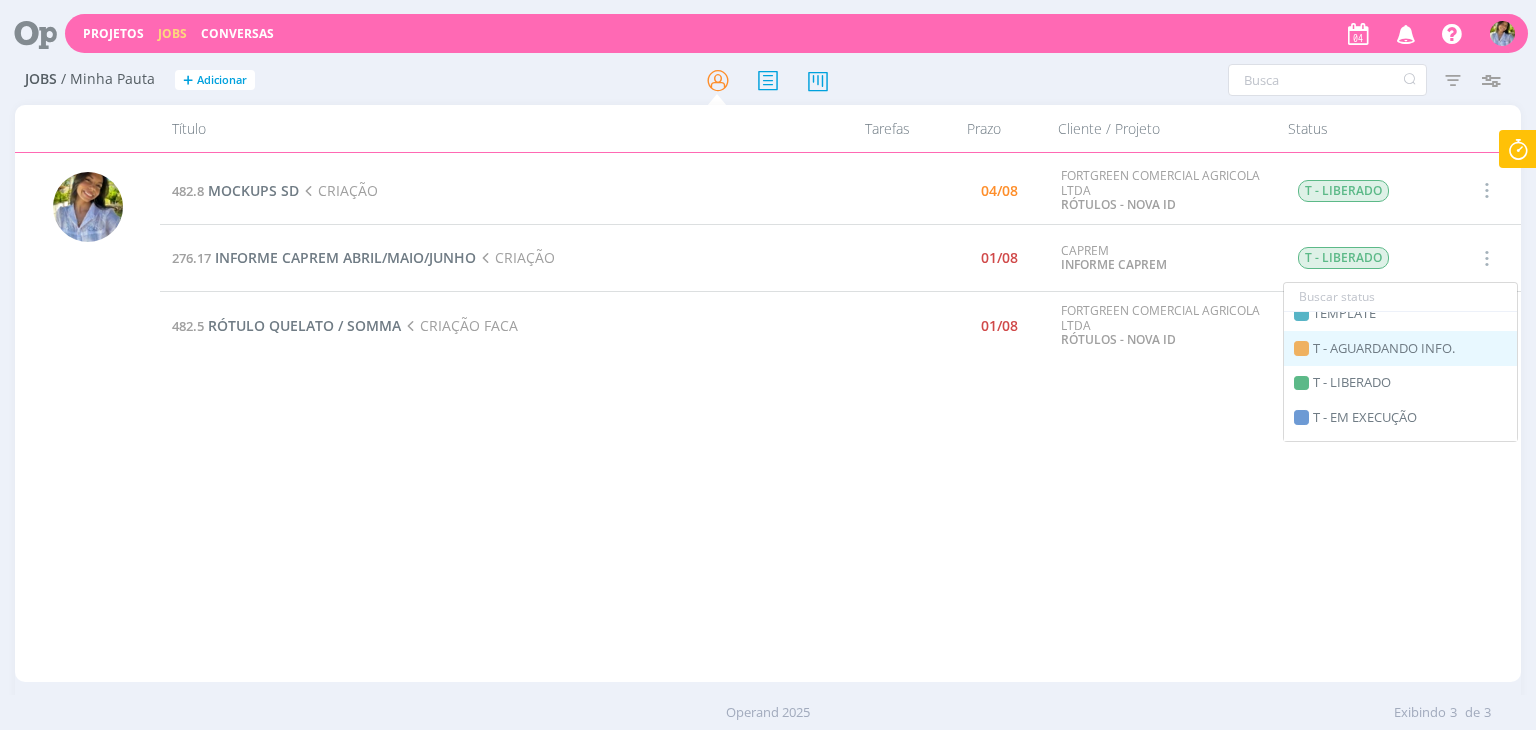 click on "T - AGUARDANDO INFO." at bounding box center (1384, 349) 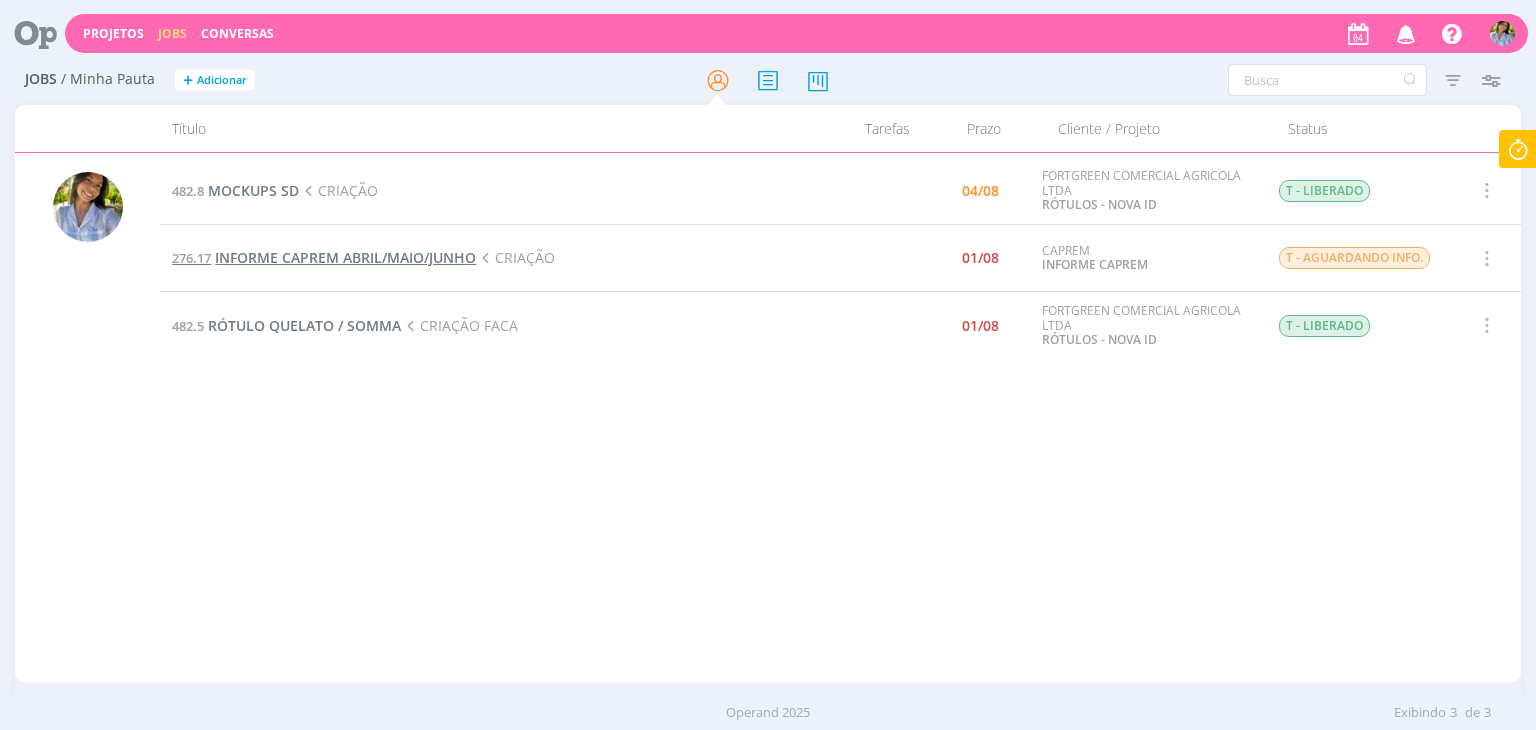 click on "INFORME CAPREM ABRIL/MAIO/JUNHO" at bounding box center (345, 257) 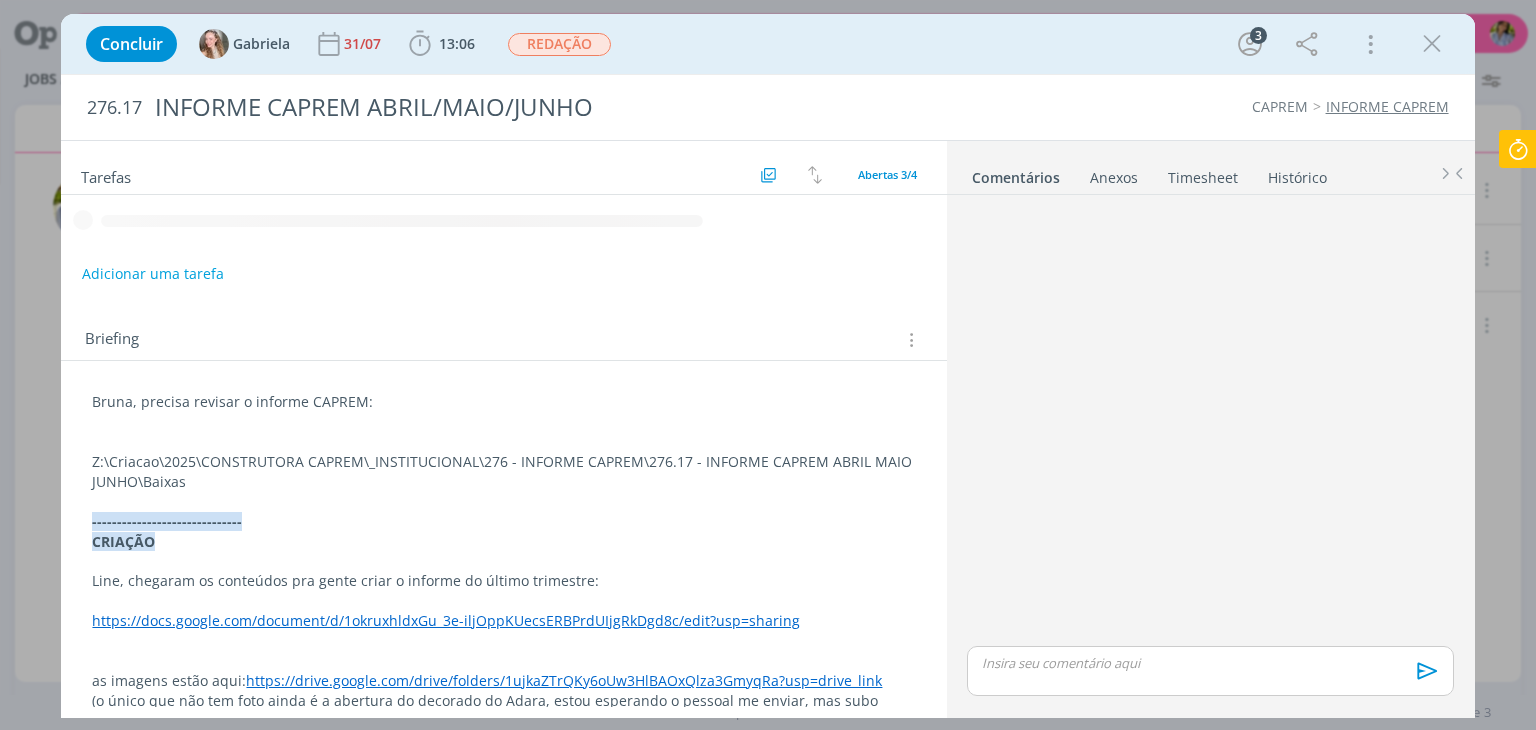 scroll, scrollTop: 72, scrollLeft: 0, axis: vertical 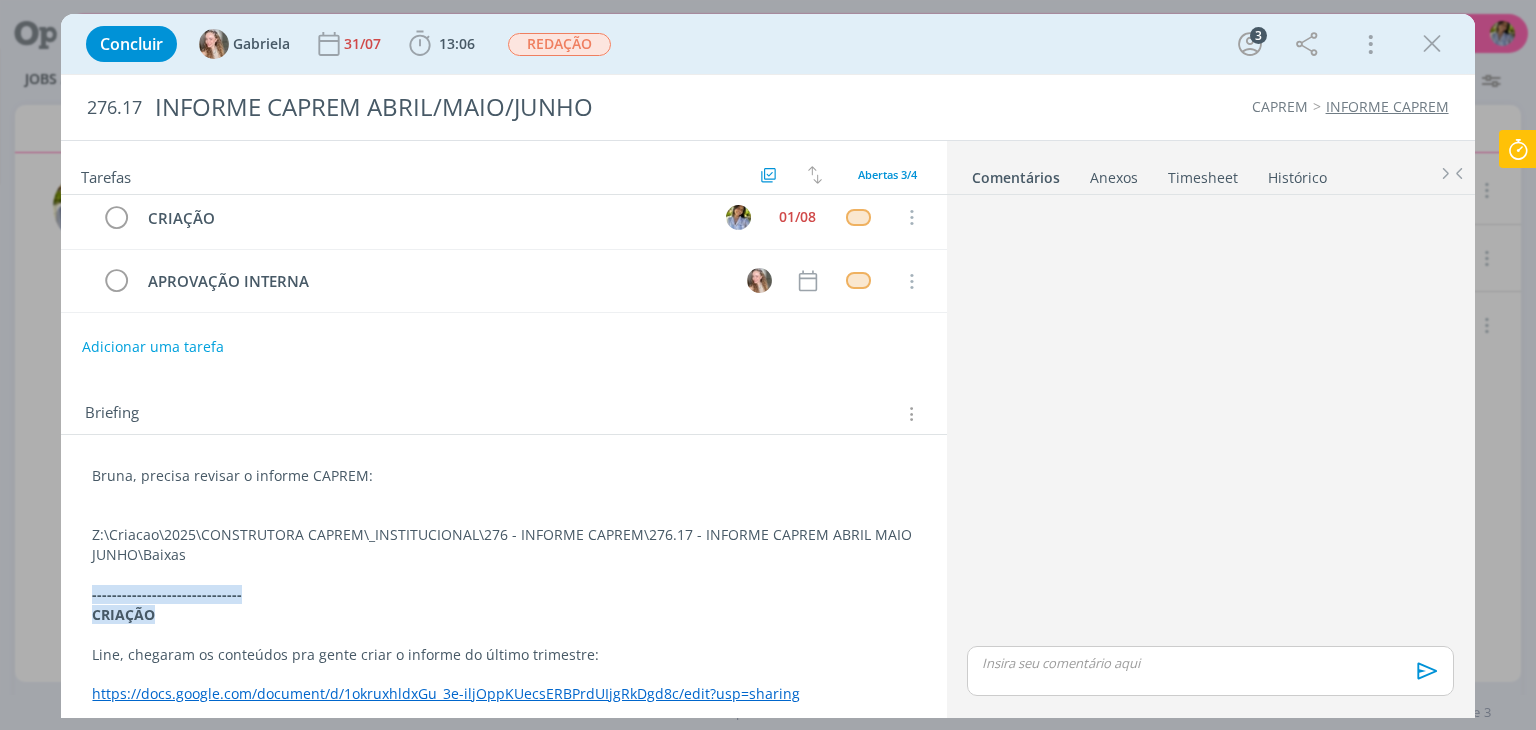 click on "------------------------------" at bounding box center [503, 595] 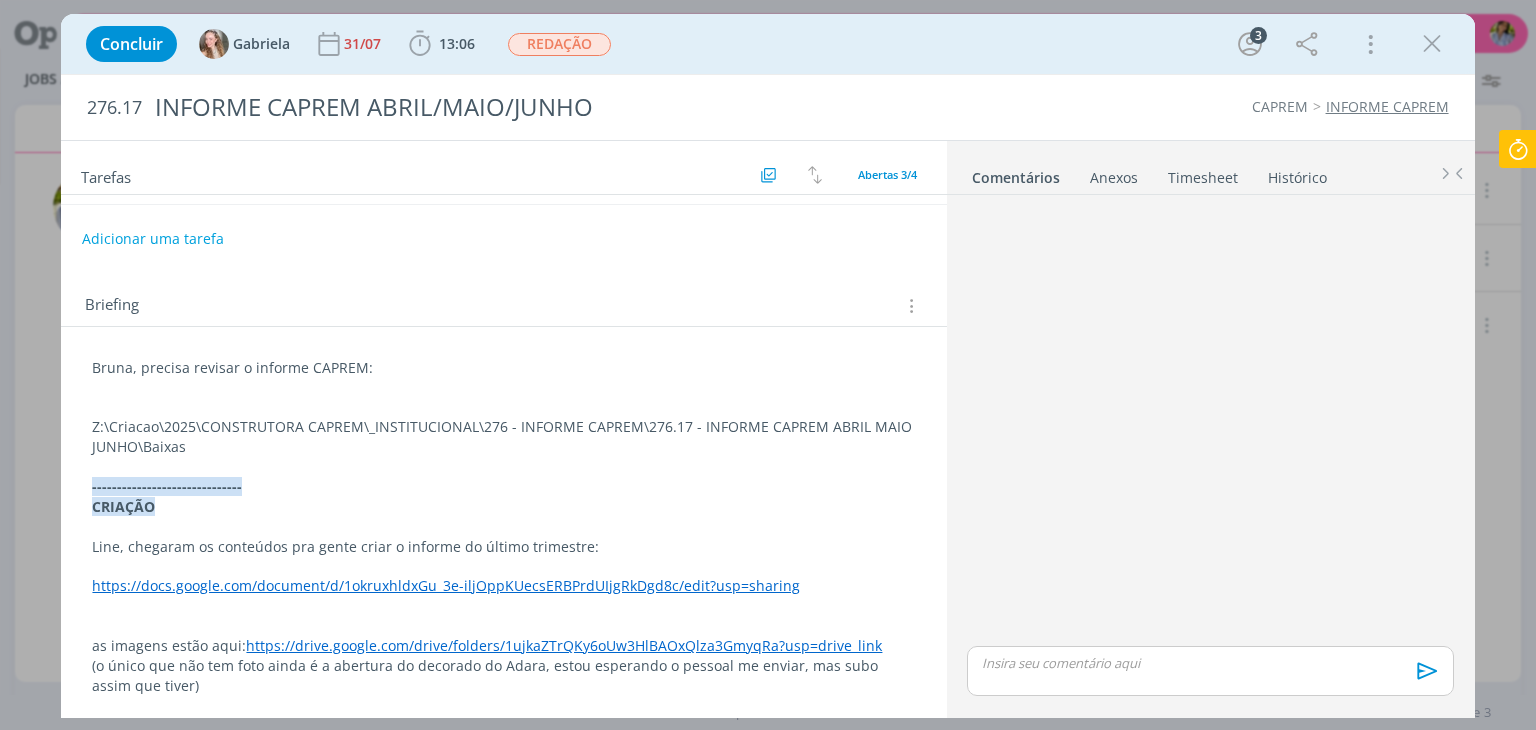 click on "https://drive.google.com/drive/folders/1ujkaZTrQKy6oUw3HlBAOxQlza3GmyqRa?usp=drive_link" at bounding box center (564, 645) 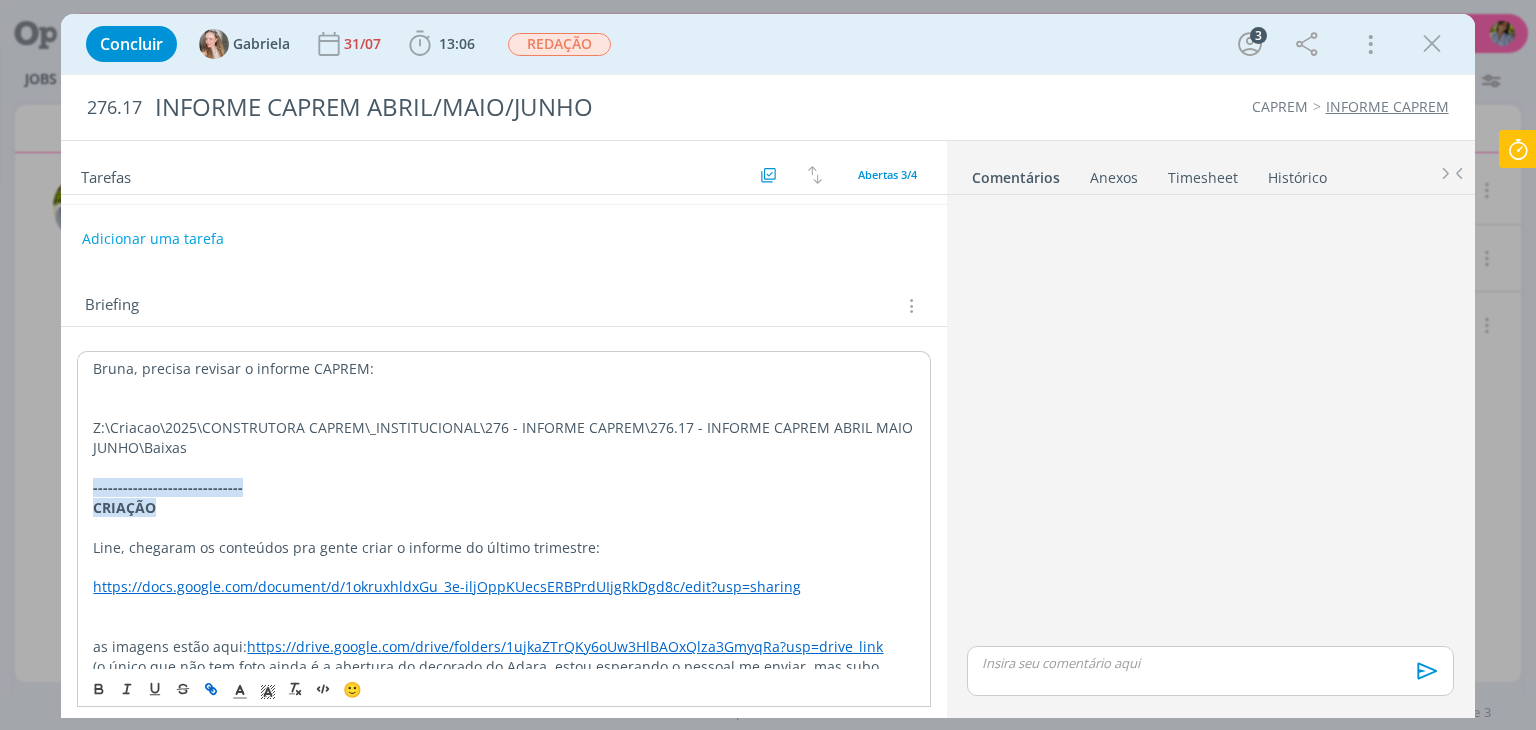 scroll, scrollTop: 197, scrollLeft: 0, axis: vertical 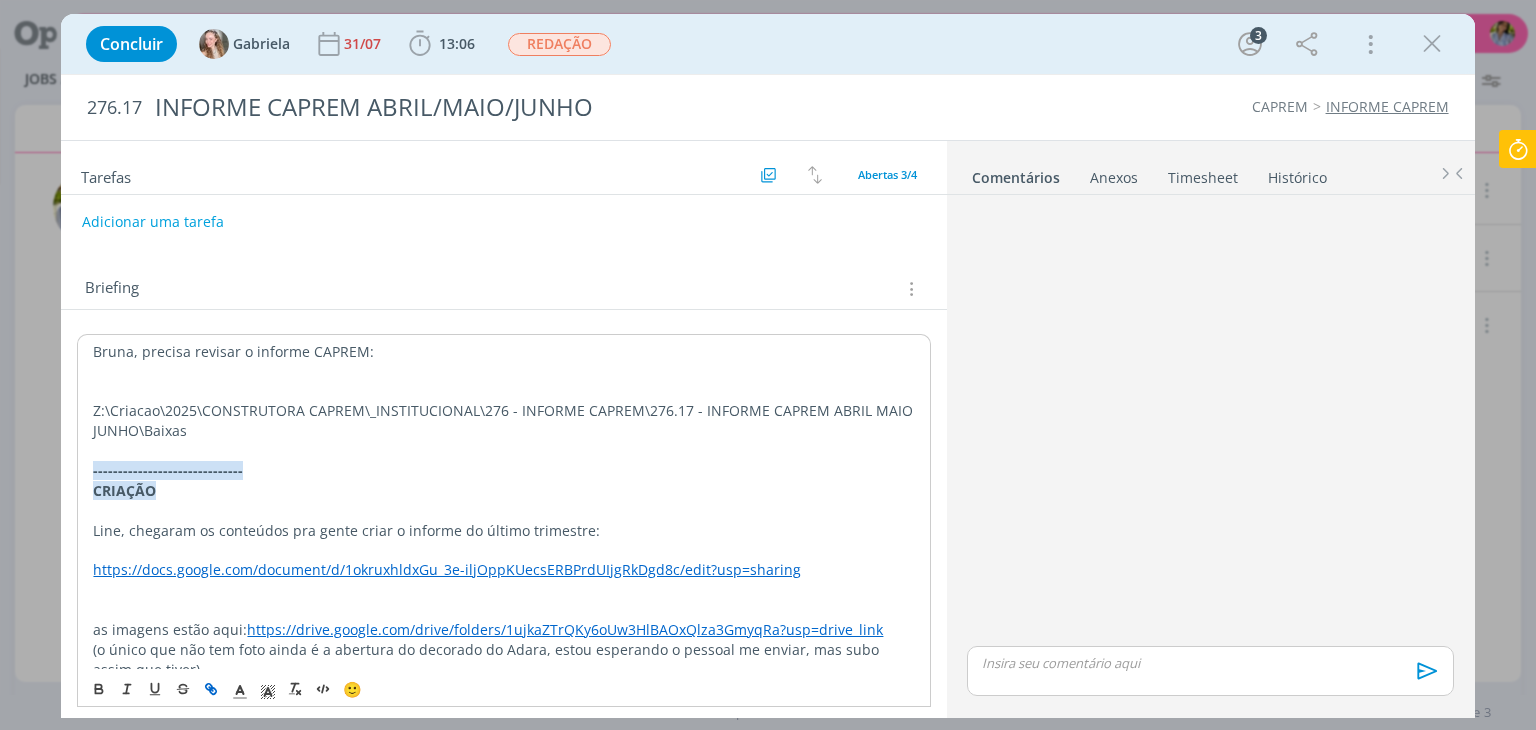 click on "https://drive.google.com/drive/folders/1ujkaZTrQKy6oUw3HlBAOxQlza3GmyqRa?usp=drive_link" at bounding box center (565, 629) 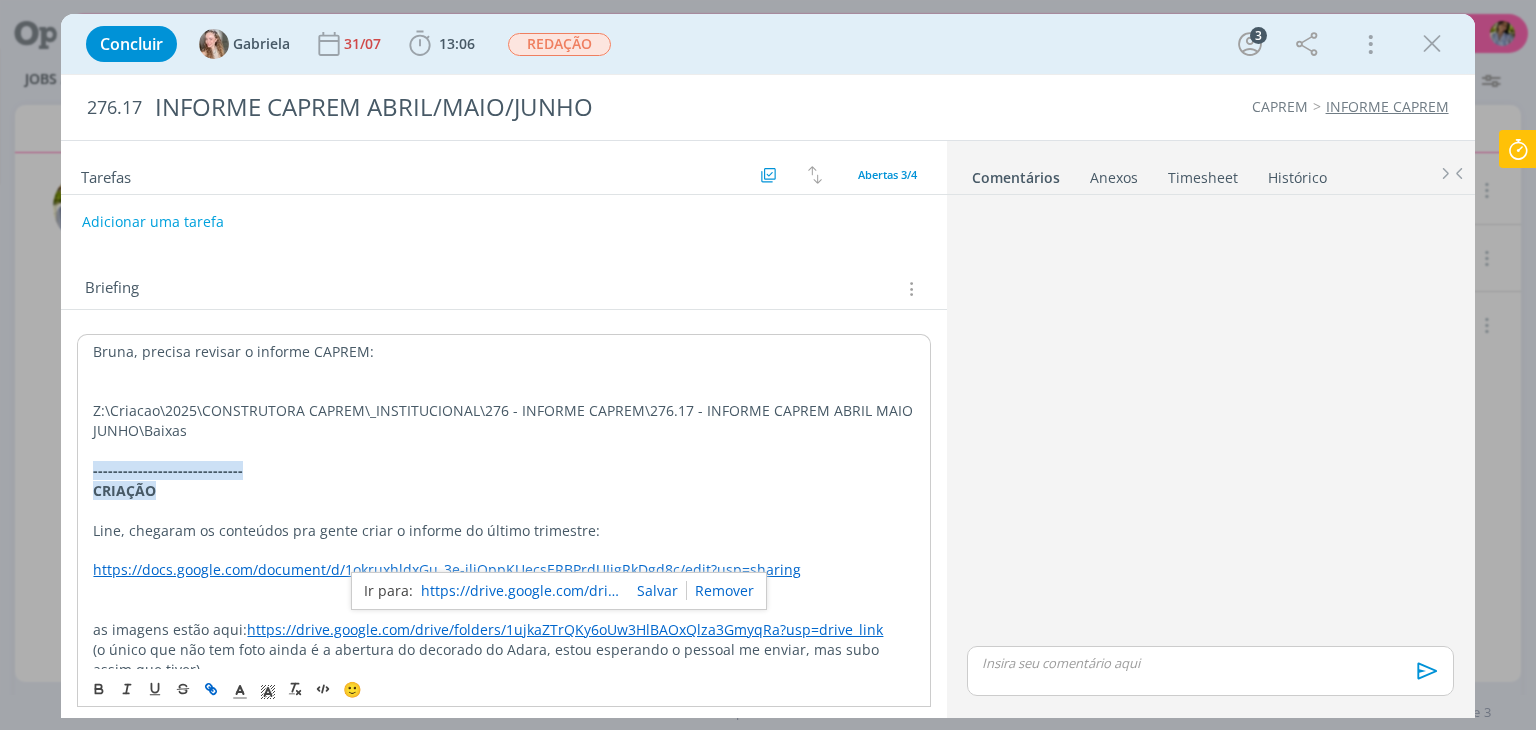click on "https://drive.google.com/drive/folders/1ujkaZTrQKy6oUw3HlBAOxQlza3GmyqRa?usp=drive_link" at bounding box center (521, 591) 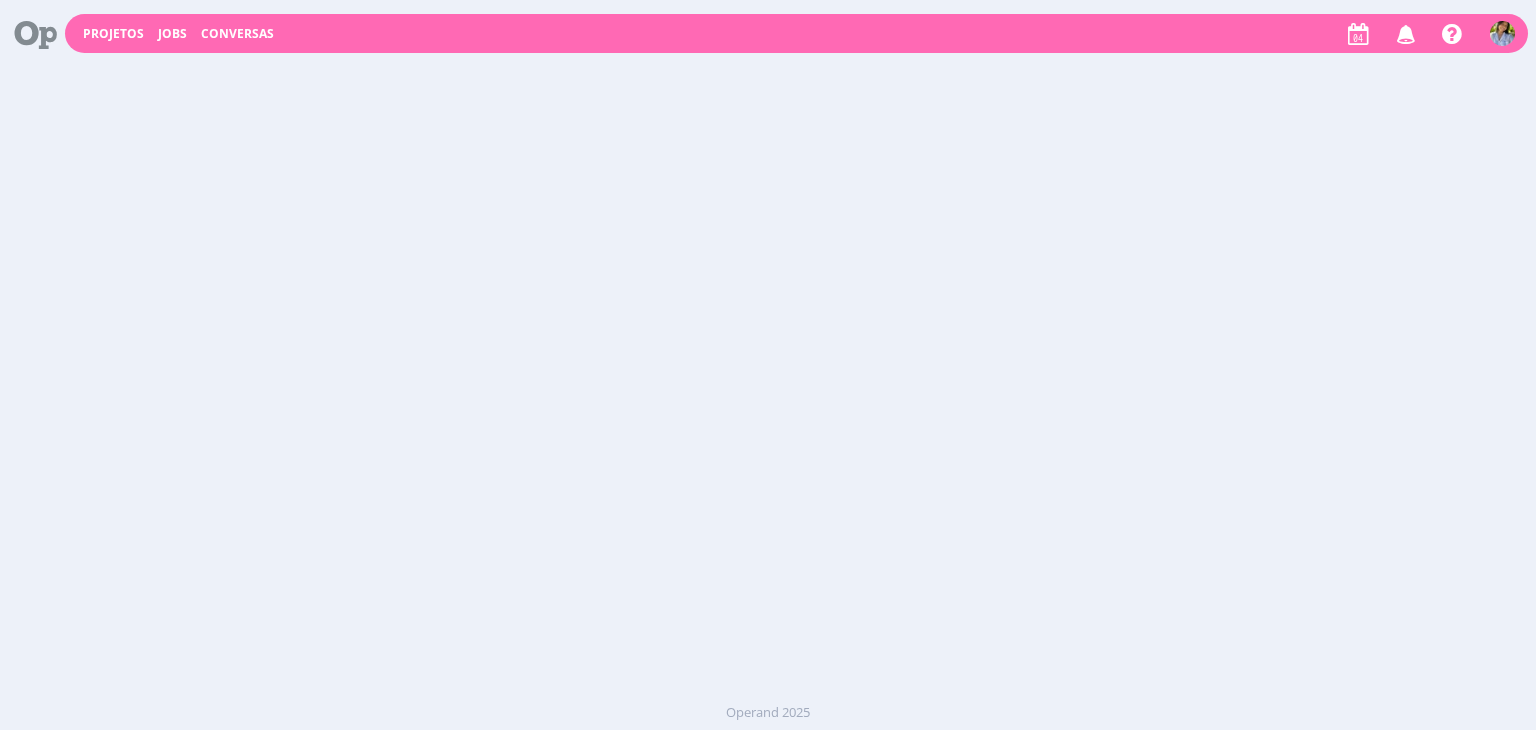 scroll, scrollTop: 0, scrollLeft: 0, axis: both 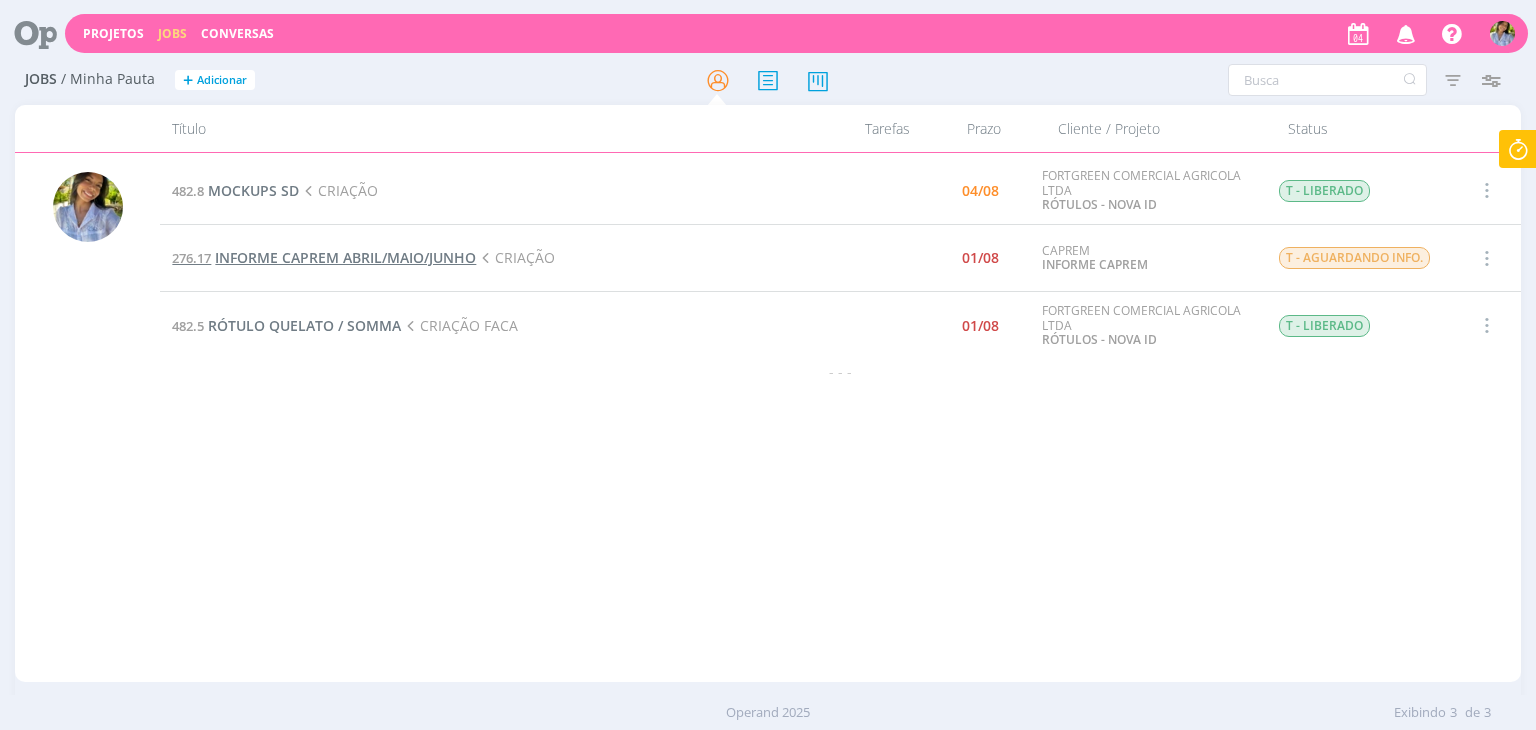 click on "INFORME CAPREM ABRIL/MAIO/JUNHO" at bounding box center (345, 257) 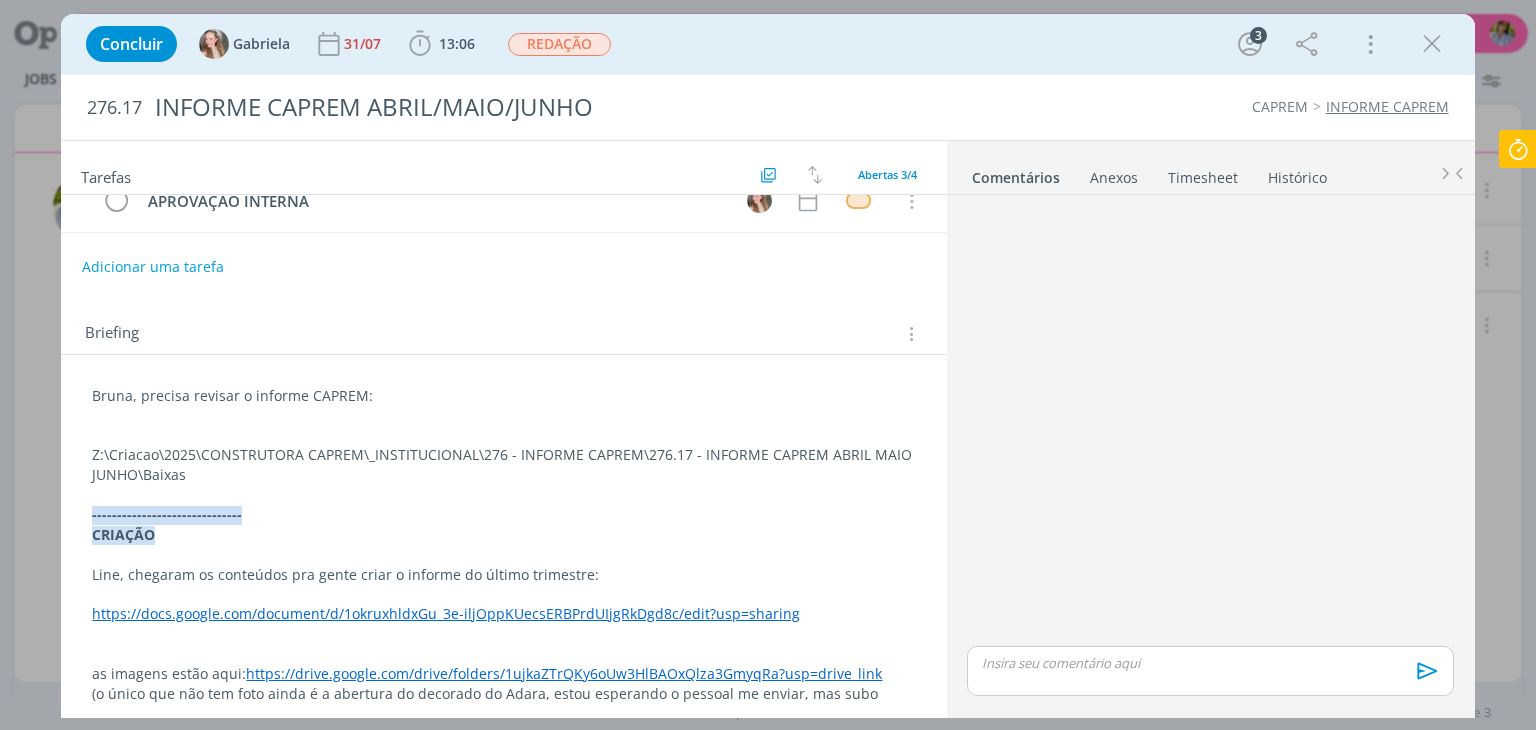 scroll, scrollTop: 180, scrollLeft: 0, axis: vertical 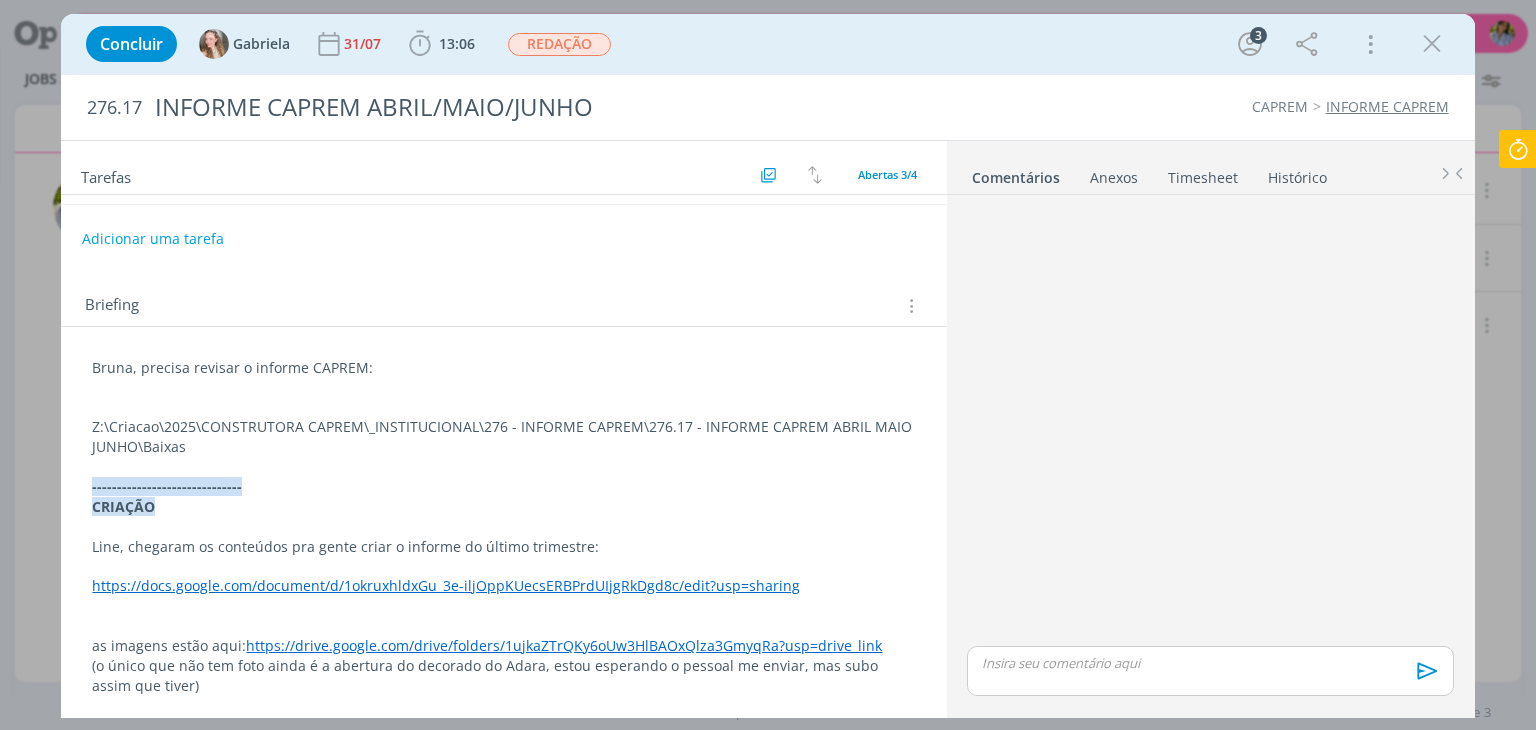 click on "https://drive.google.com/drive/folders/1ujkaZTrQKy6oUw3HlBAOxQlza3GmyqRa?usp=drive_link" at bounding box center [564, 645] 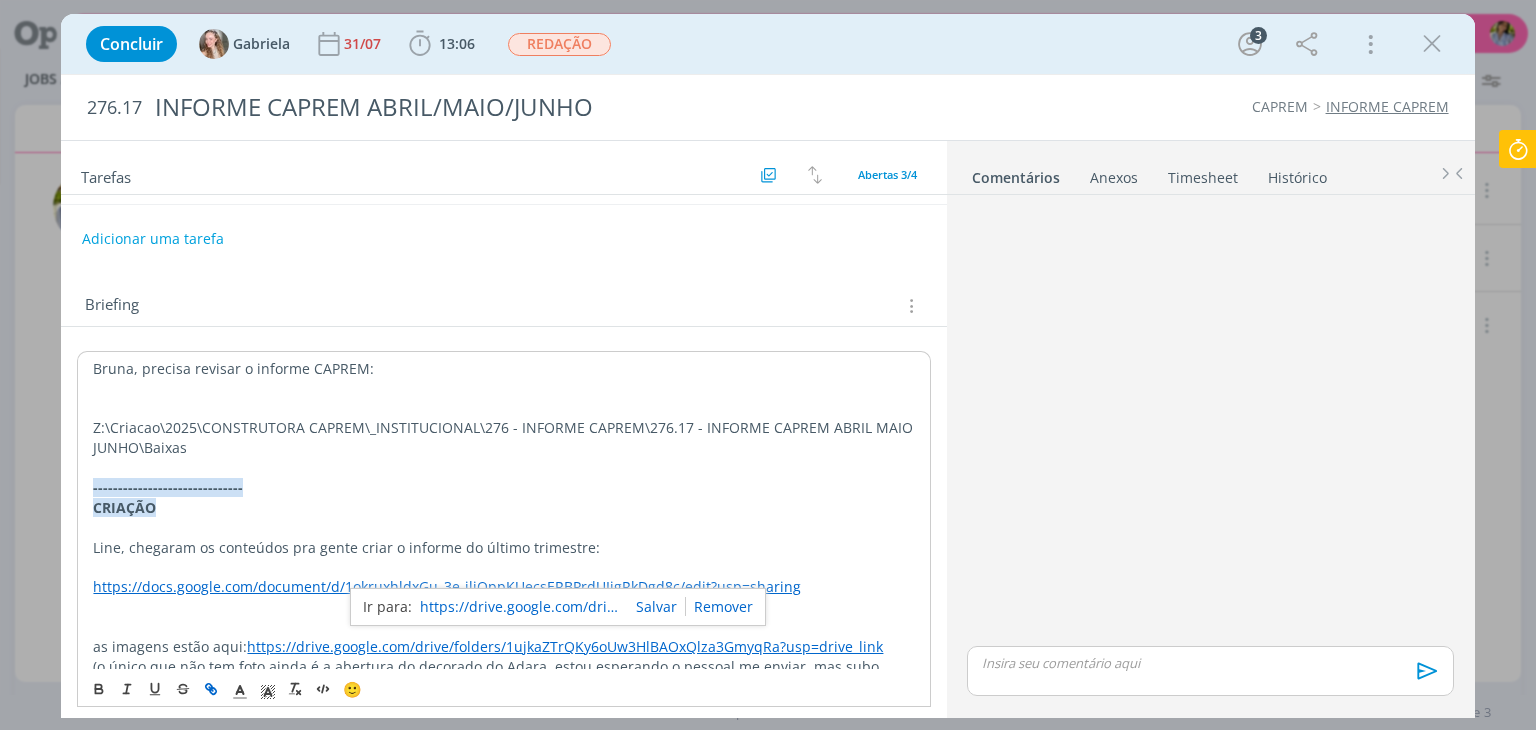 click on "https://drive.google.com/drive/folders/1ujkaZTrQKy6oUw3HlBAOxQlza3GmyqRa?usp=drive_link" at bounding box center [520, 607] 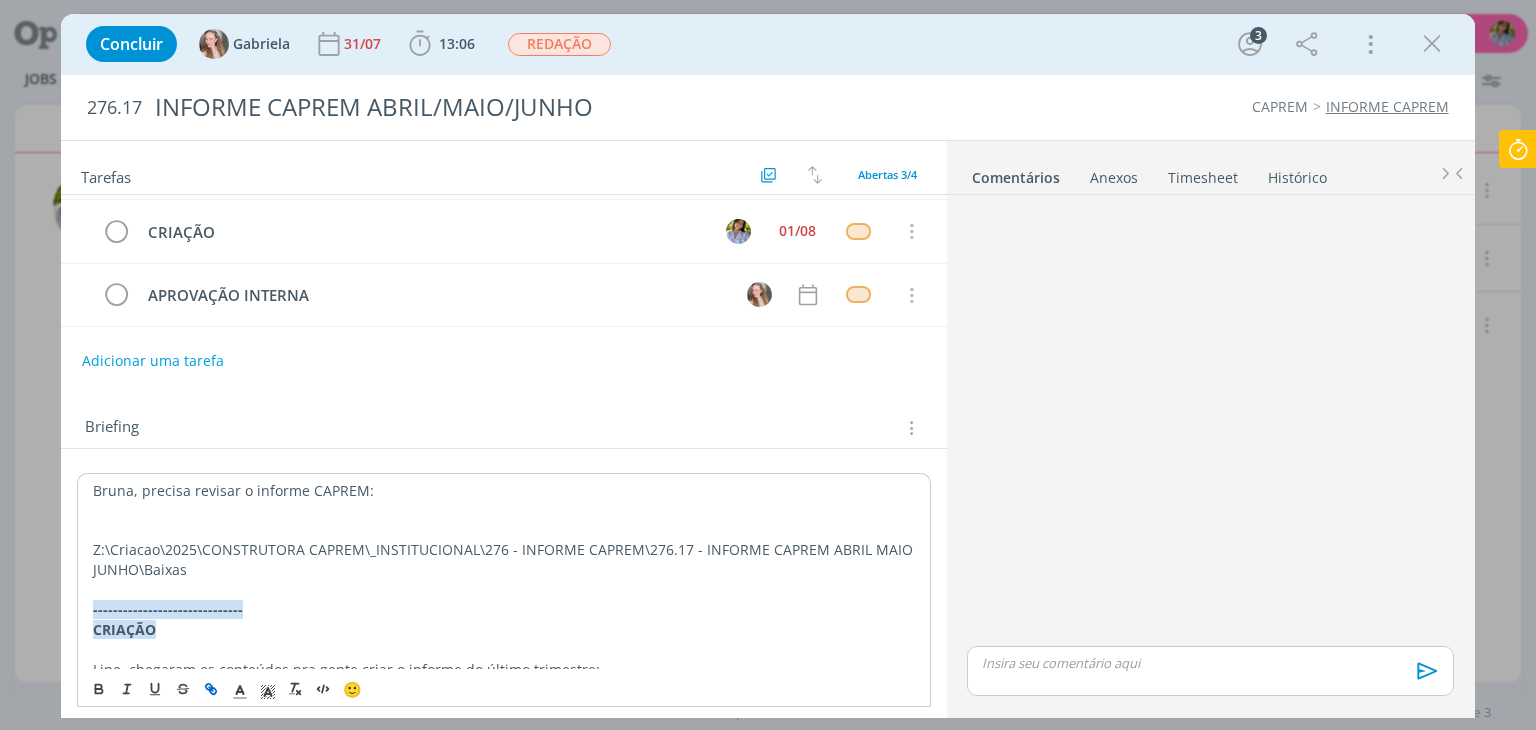scroll, scrollTop: 0, scrollLeft: 0, axis: both 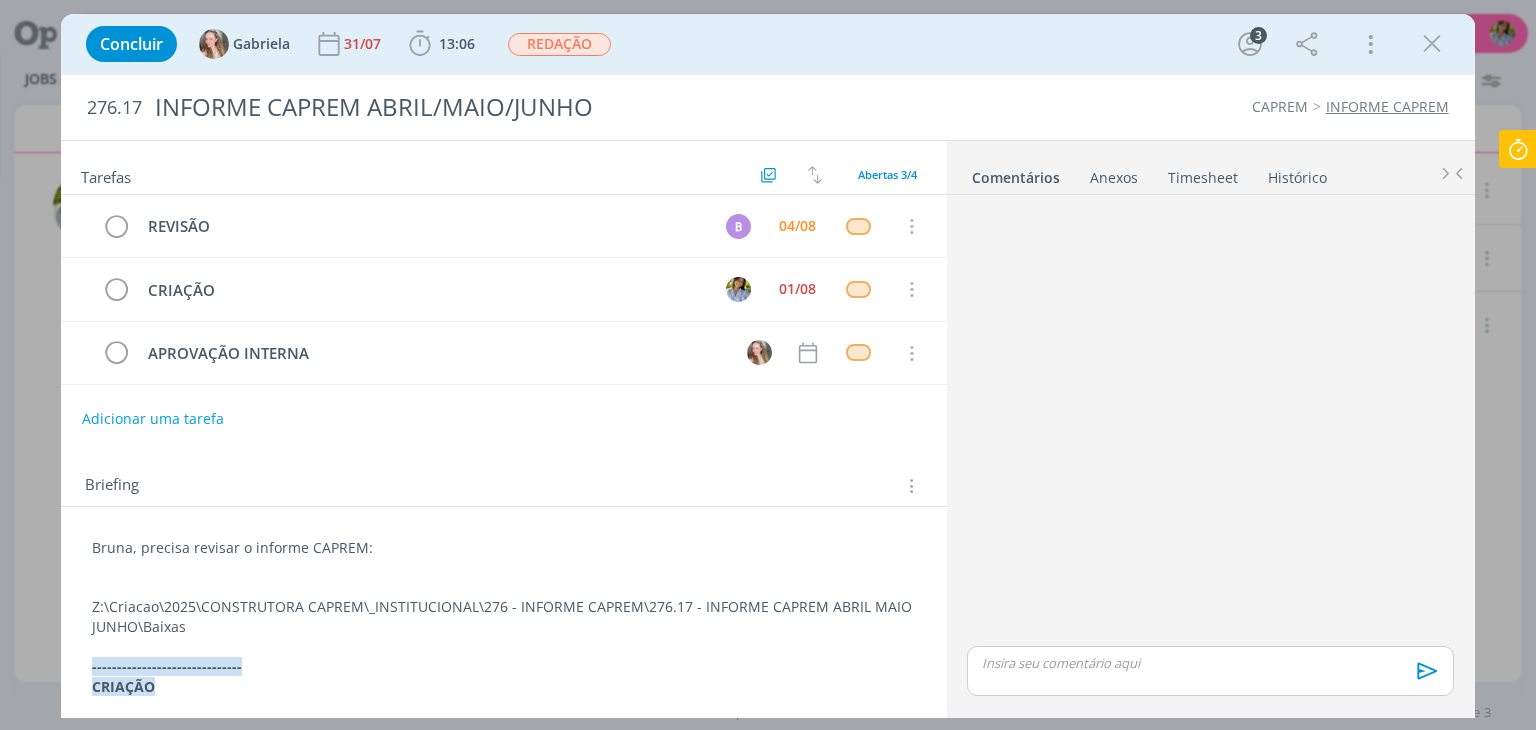 drag, startPoint x: 1424, startPoint y: 54, endPoint x: 1432, endPoint y: 109, distance: 55.578773 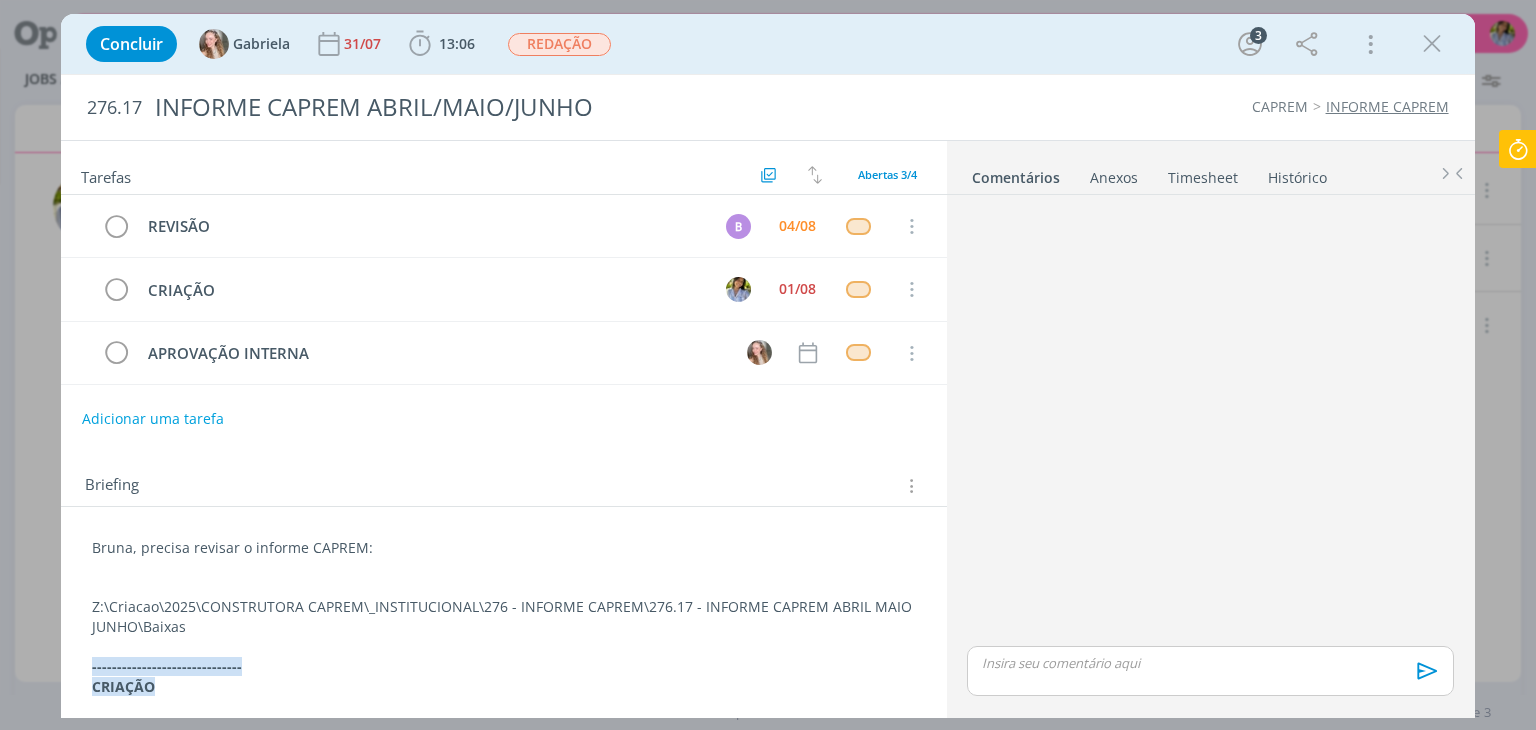 click at bounding box center [1432, 44] 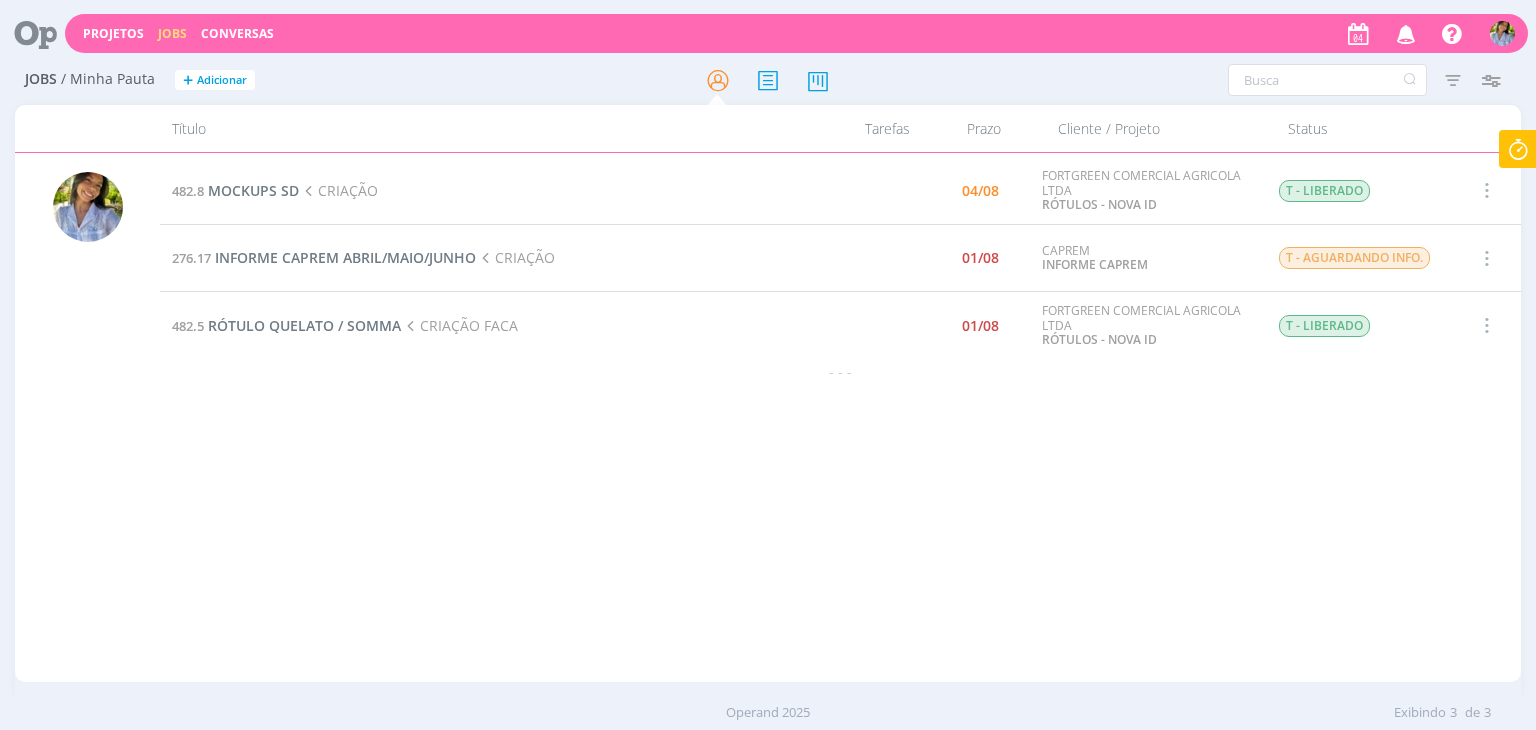 click on "482.8 MOCKUPS SD  CRIAÇÃO 04/08 FORTGREEN COMERCIAL AGRICOLA LTDA RÓTULOS - NOVA ID T - LIBERADO Selecionar Concluir Cancelar 276.17 INFORME CAPREM ABRIL/MAIO/JUNHO  CRIAÇÃO 01/08 CAPREM INFORME CAPREM T - AGUARDANDO INFO. Selecionar Concluir Cancelar 482.5 RÓTULO QUELATO / SOMMA  CRIAÇÃO FACA 01/08 FORTGREEN COMERCIAL AGRICOLA LTDA RÓTULOS - NOVA ID T - LIBERADO Selecionar Concluir Cancelar - - -" at bounding box center [840, 417] 